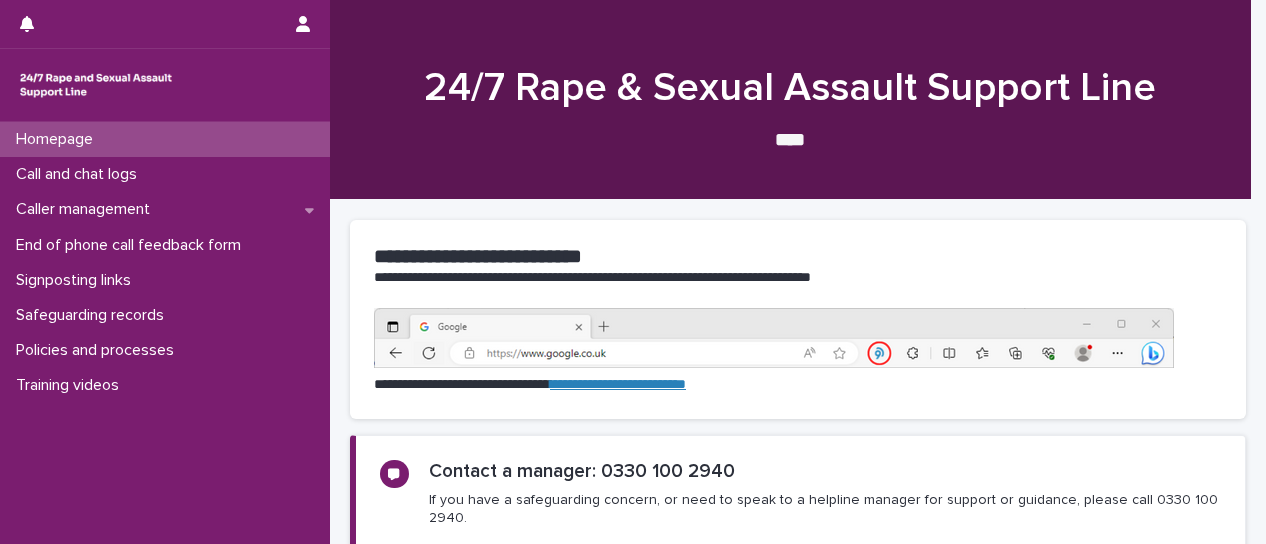 scroll, scrollTop: 0, scrollLeft: 0, axis: both 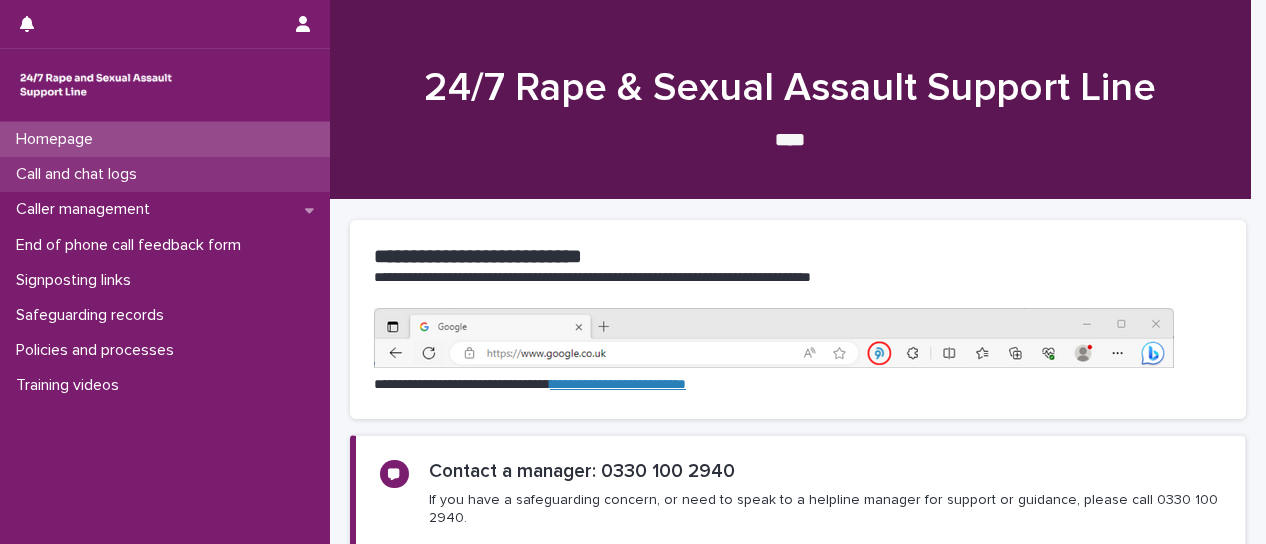 click on "Call and chat logs" at bounding box center (80, 174) 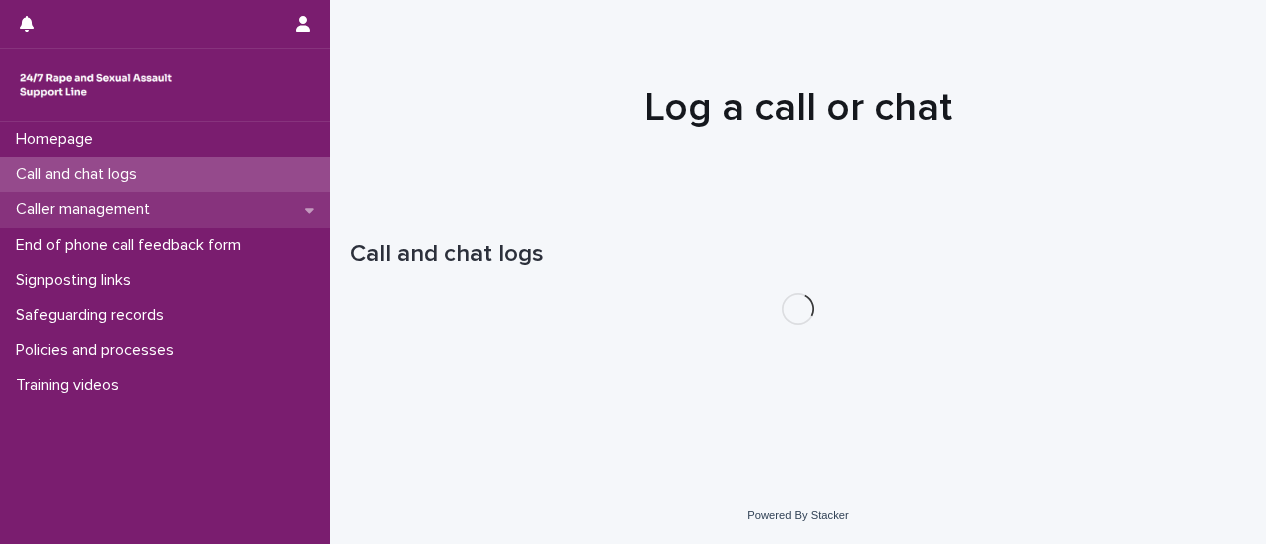 click on "Caller management" at bounding box center (87, 209) 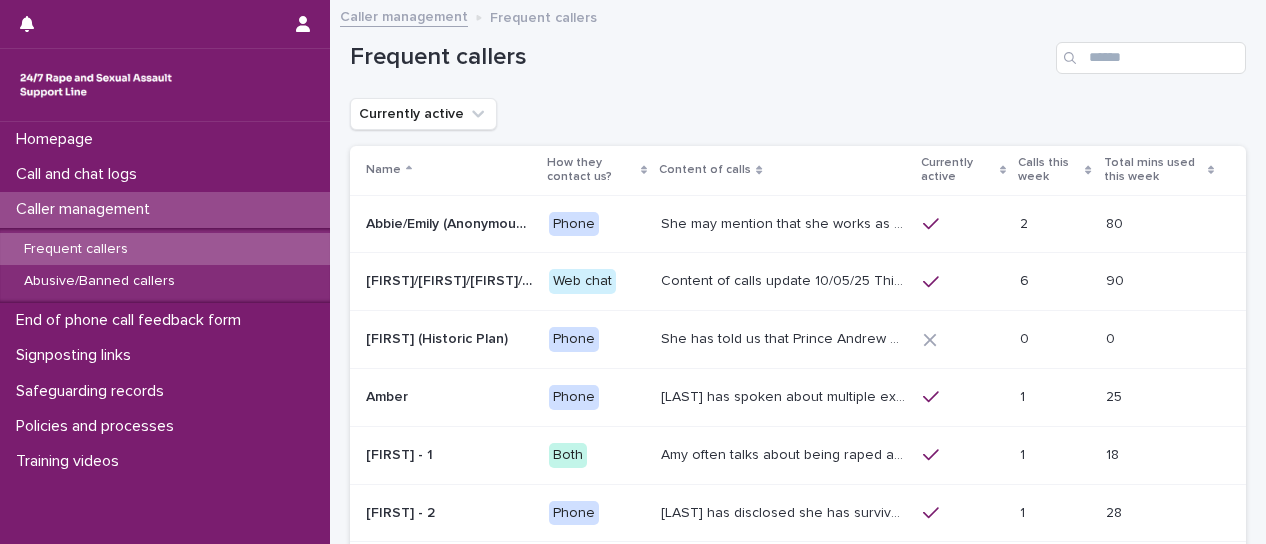 click on "Frequent callers" at bounding box center [76, 249] 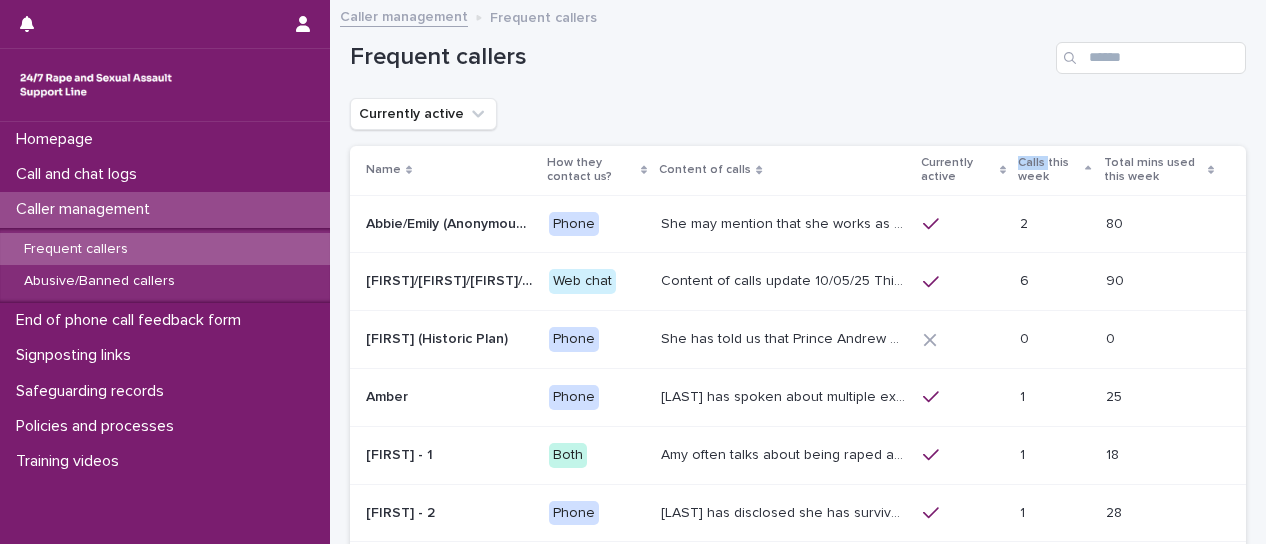 click on "Calls this week" at bounding box center (1049, 170) 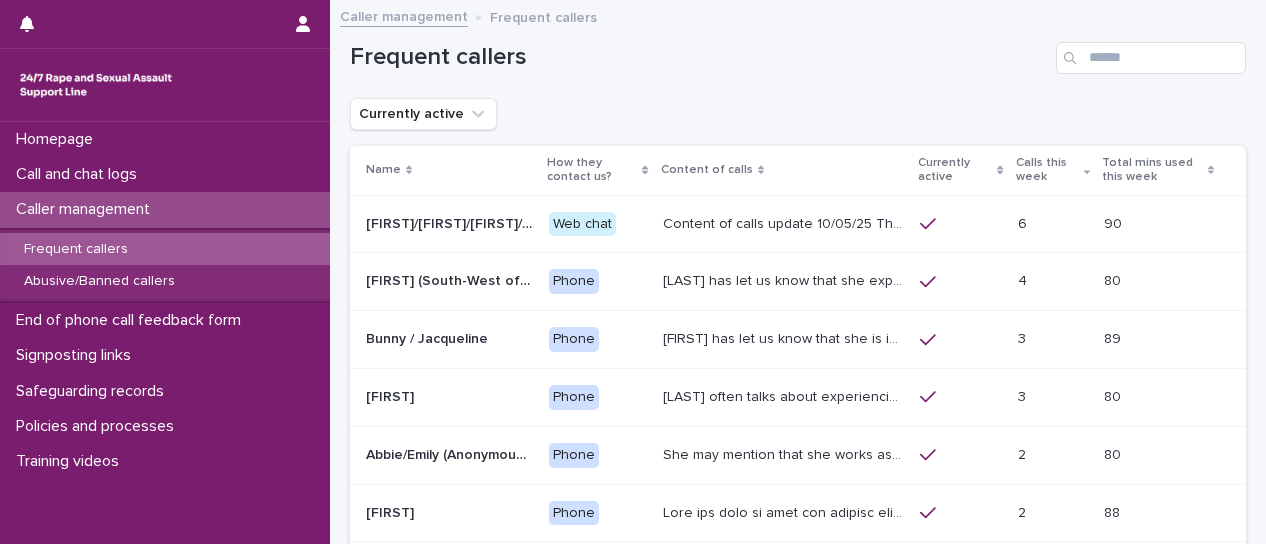 click on "Phone" at bounding box center (574, 281) 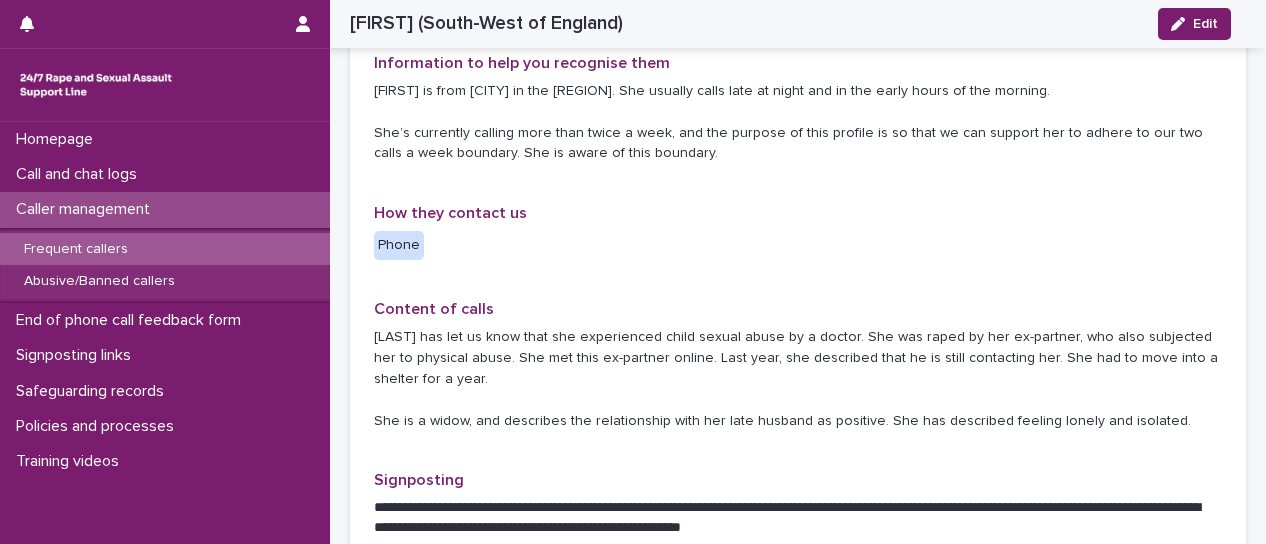 scroll, scrollTop: 0, scrollLeft: 0, axis: both 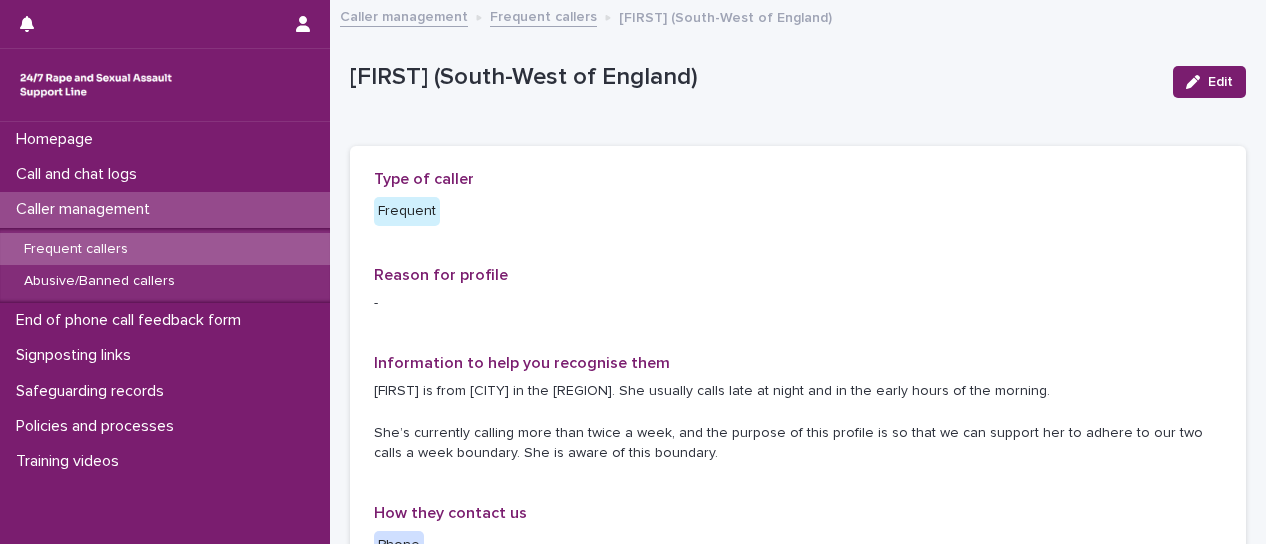 click on "Frequent callers" at bounding box center (543, 15) 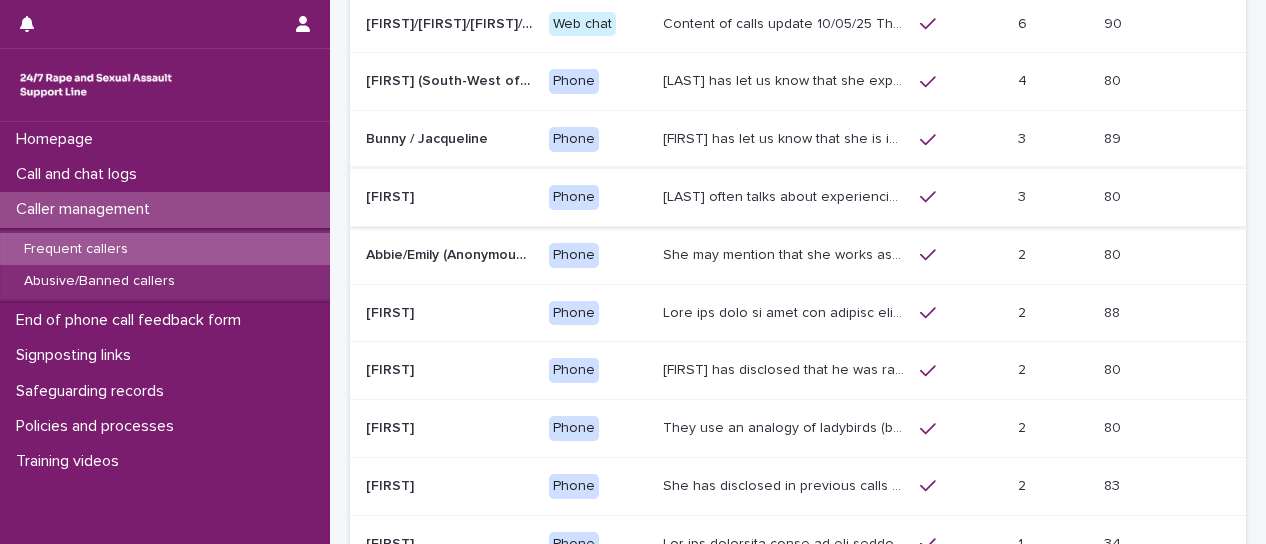 scroll, scrollTop: 300, scrollLeft: 0, axis: vertical 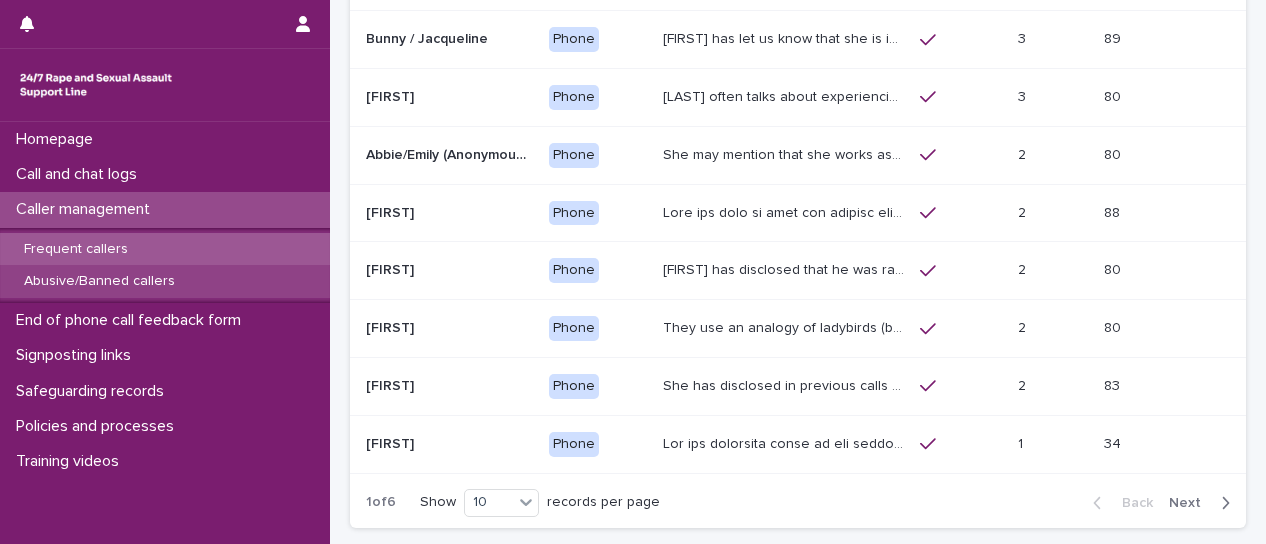 click on "Abusive/Banned callers" at bounding box center (99, 281) 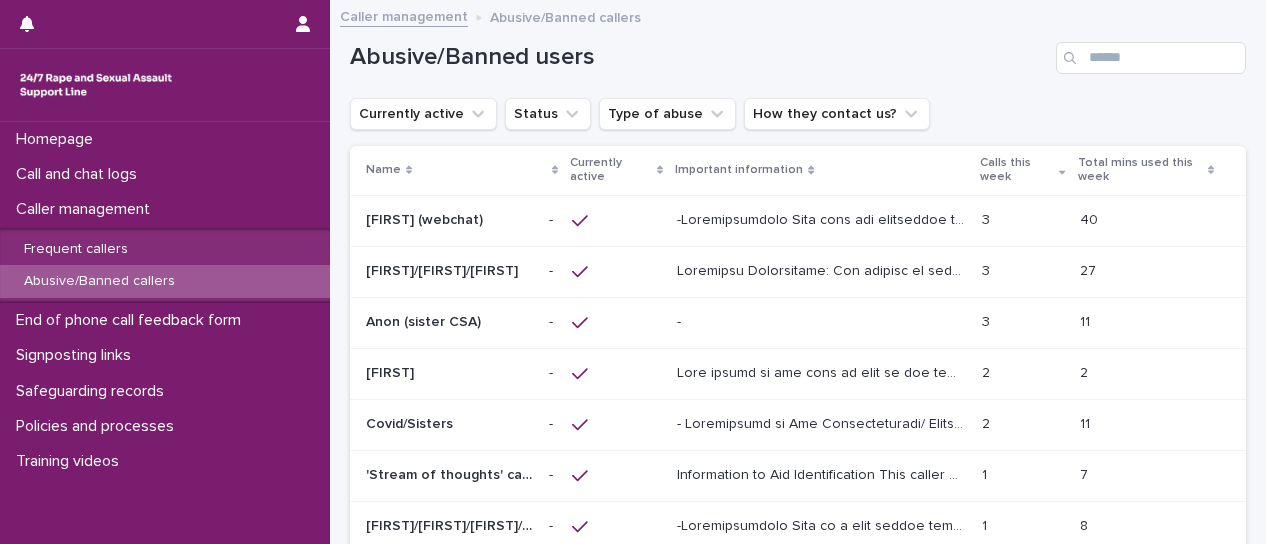click at bounding box center [823, 218] 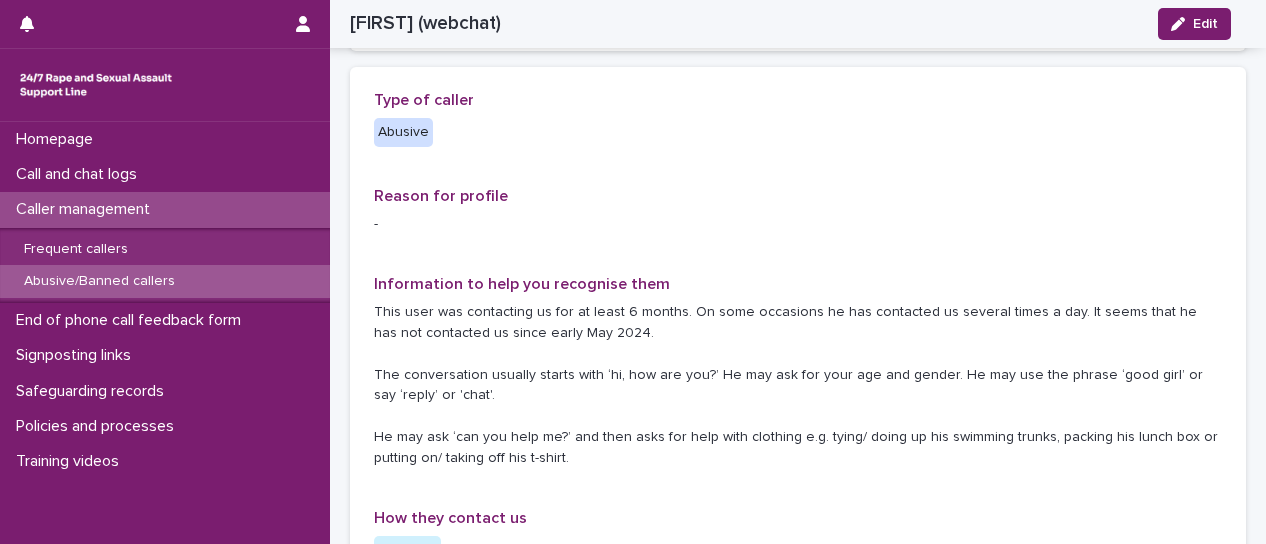 scroll, scrollTop: 0, scrollLeft: 0, axis: both 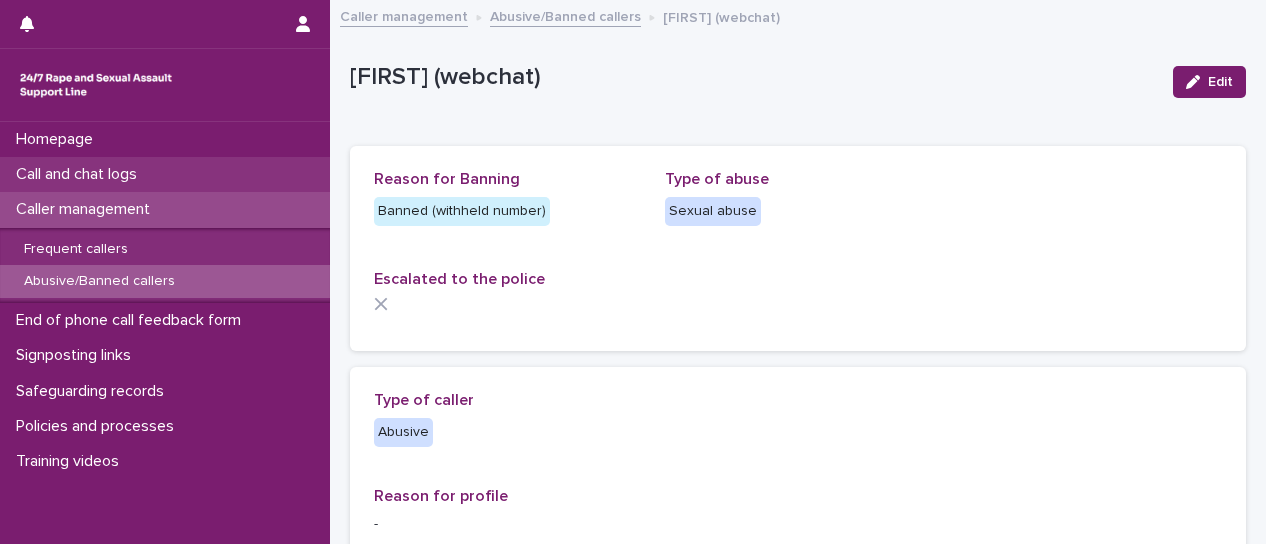 click on "Call and chat logs" at bounding box center (80, 174) 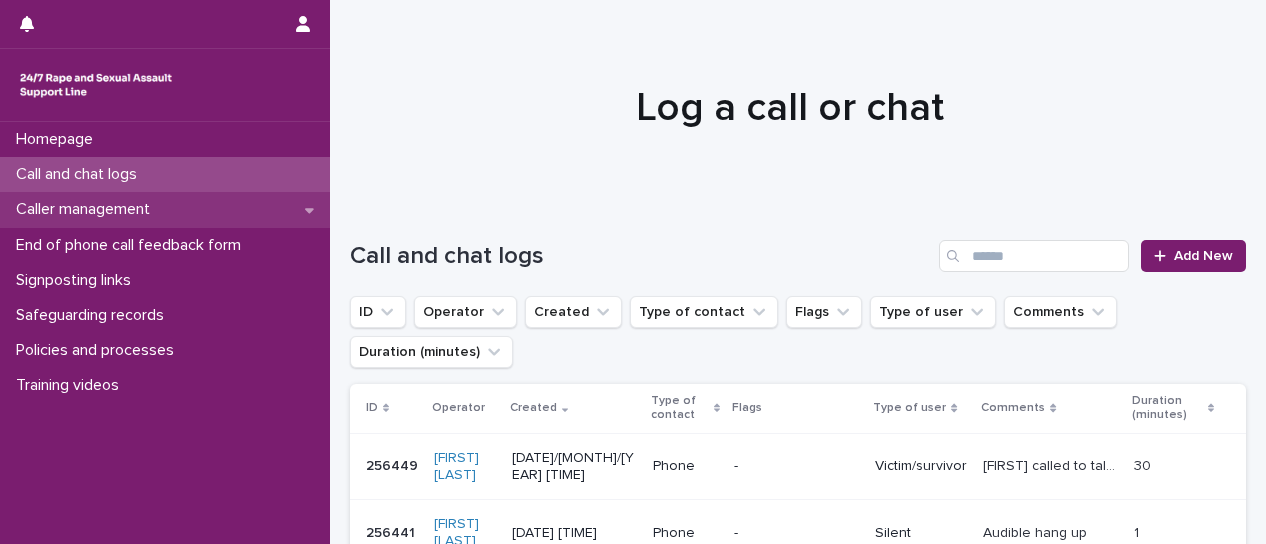 click on "Caller management" at bounding box center (87, 209) 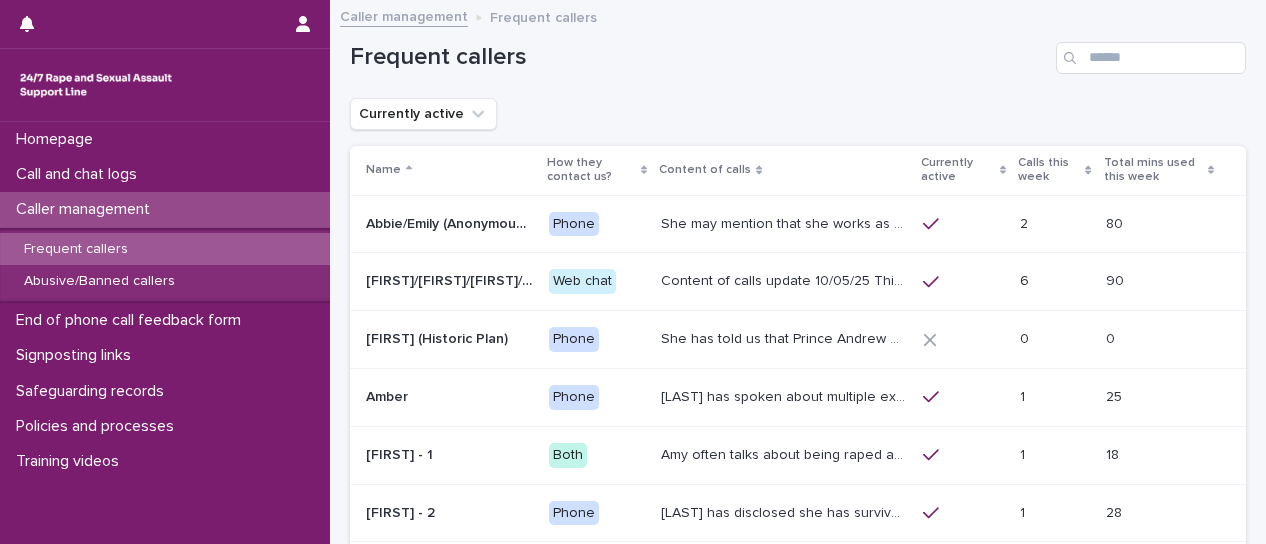 click on "Content of calls update 10/05/25
This caller discloses different sexual violence they have experienced, it is usually recent.
More recently they have been disclosing sexual violence perpetrated by a gang/group of perpetrators. Alongside what they have already disclosed.
They have mentioned having suicidal thoughts and also attempts.
They have also disclosed on multiple contacts that they are currently getting treated for cancer (Chemotherapy).
Chatter uses a variety of names like Alice, Soph, Alexis, Danni, Scarlet, Katy, Hannah, Lucy, Alana, Cara.
Chatter will present in different ways.  She sometimes discusses being raped or experiencing domestic abuse by their partner / another perpetrator, or experiencing ritual abuse.
She will also often chat about some kind of loss, the loss of a child, her mum etc." at bounding box center (786, 279) 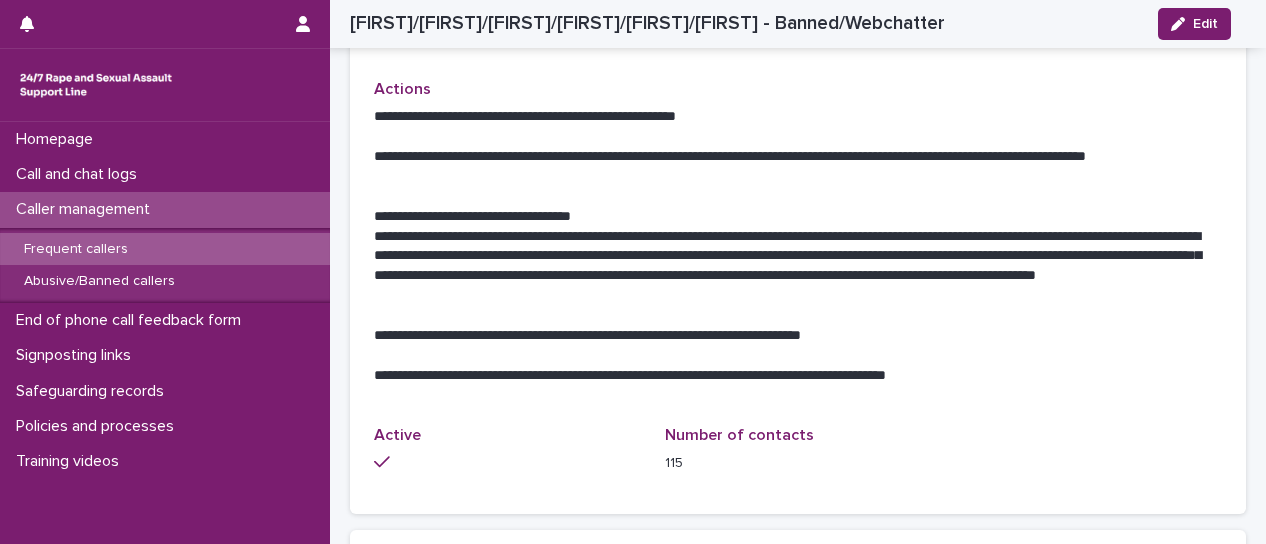 scroll, scrollTop: 1200, scrollLeft: 0, axis: vertical 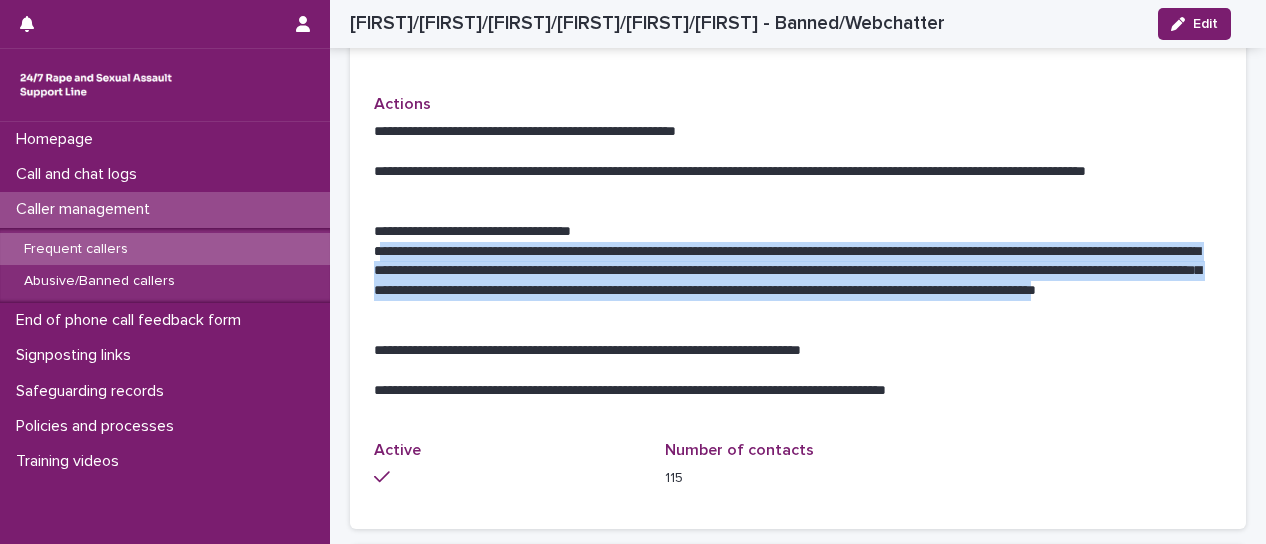 drag, startPoint x: 376, startPoint y: 251, endPoint x: 808, endPoint y: 307, distance: 435.6145 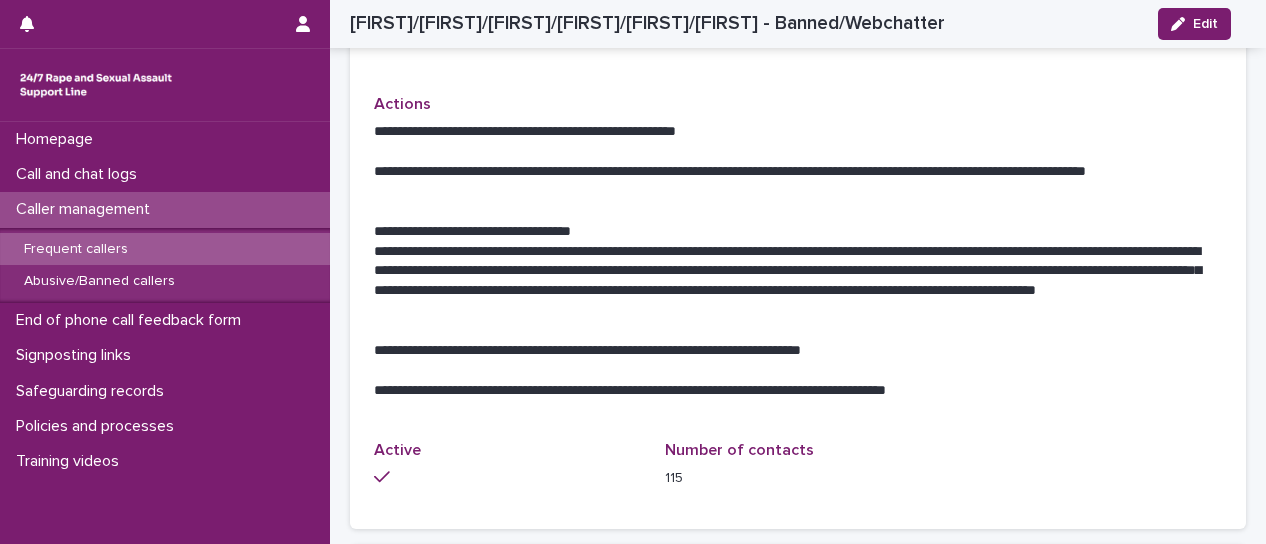 click at bounding box center (798, 371) 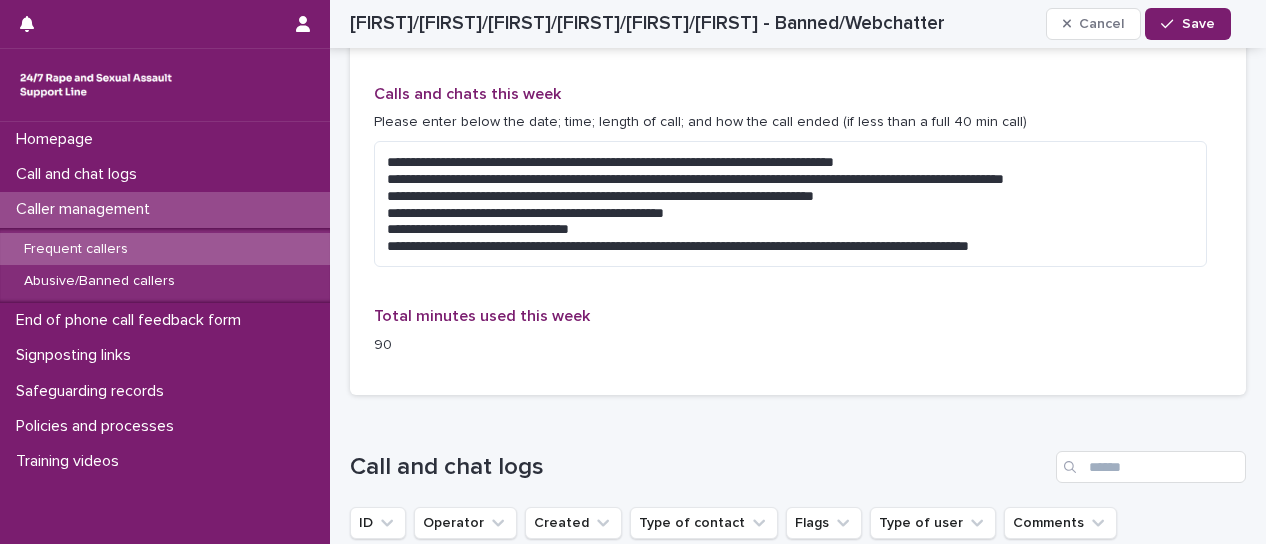 scroll, scrollTop: 1889, scrollLeft: 0, axis: vertical 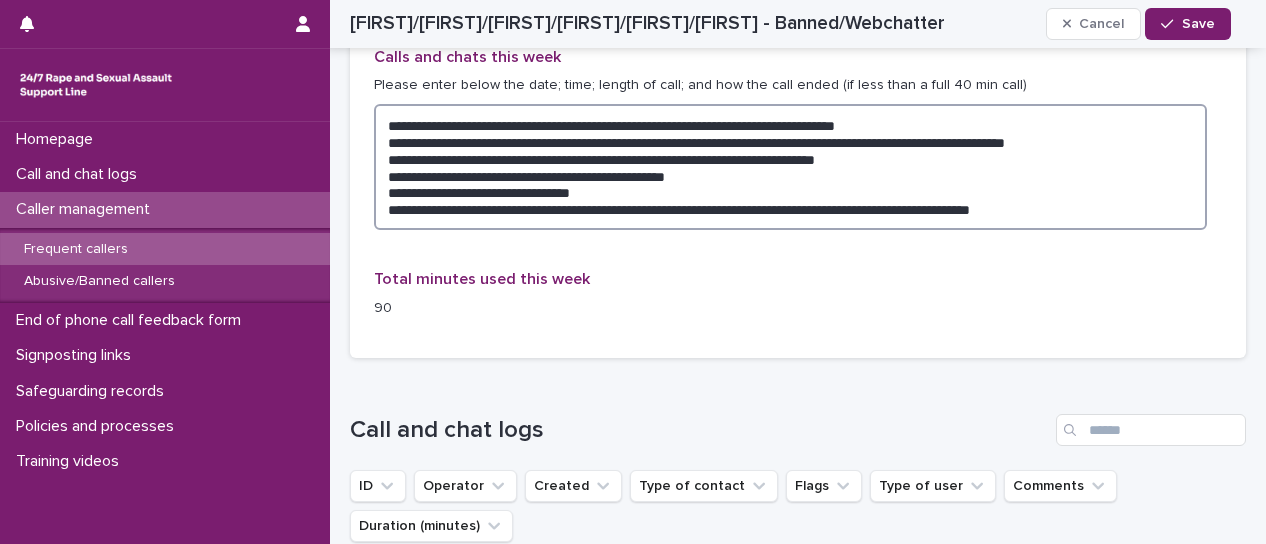 click on "**********" at bounding box center [790, 167] 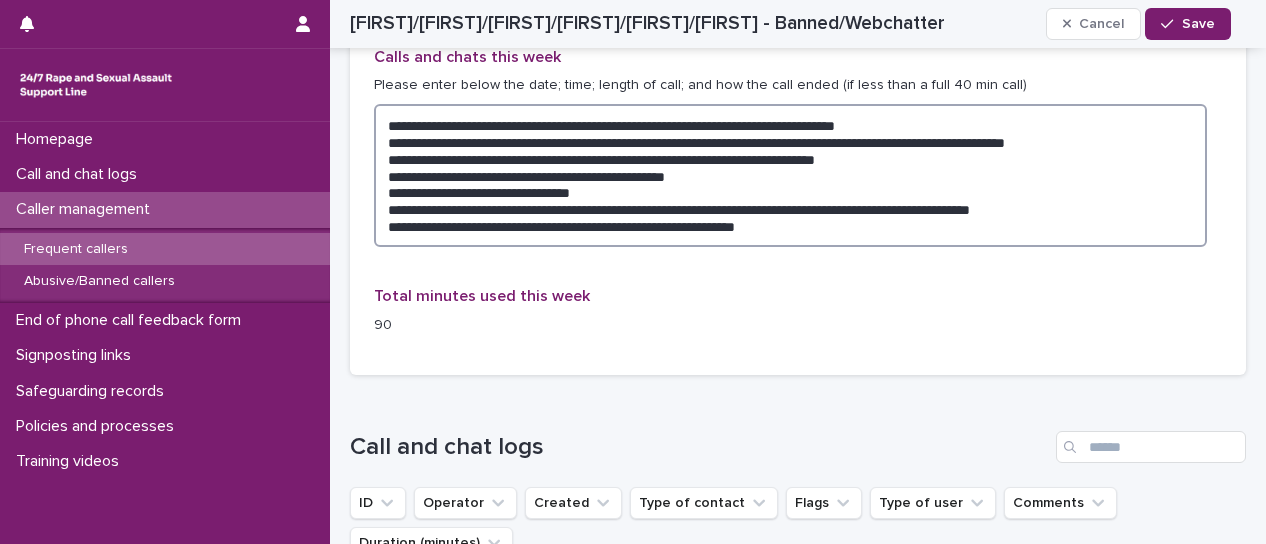 type on "**********" 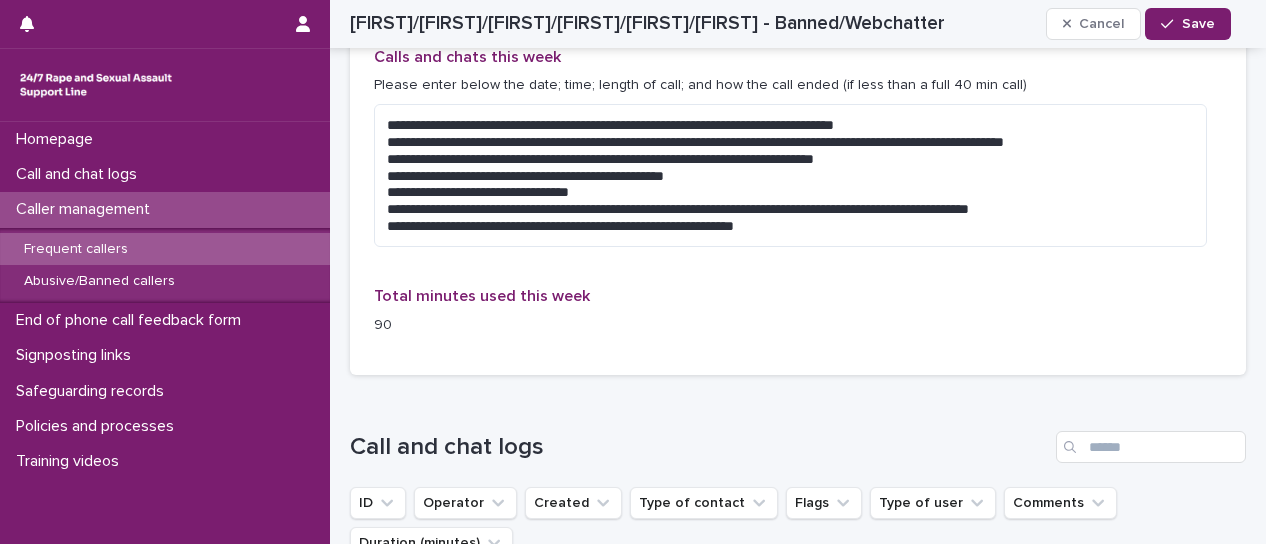 click on "**********" at bounding box center (798, 146) 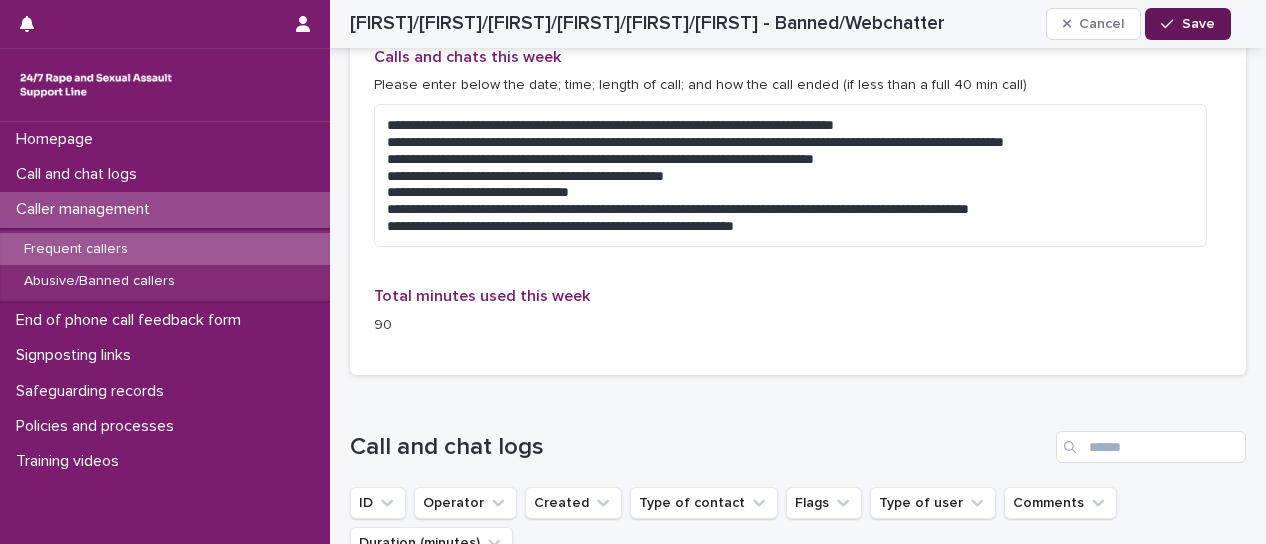 click on "Save" at bounding box center [1187, 24] 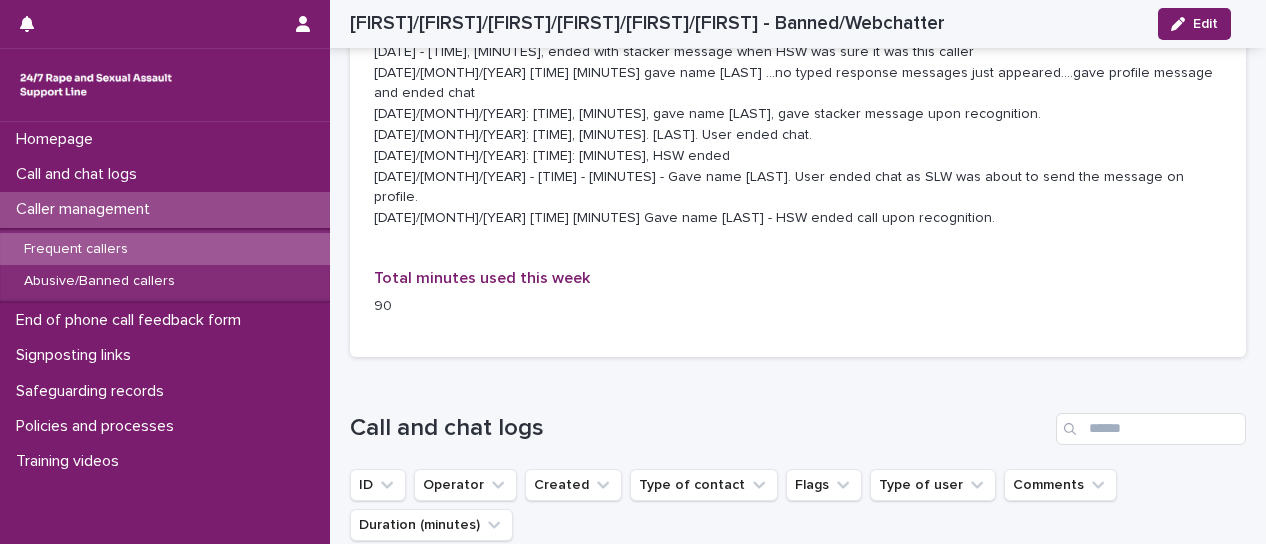 click on "Caller management" at bounding box center [87, 209] 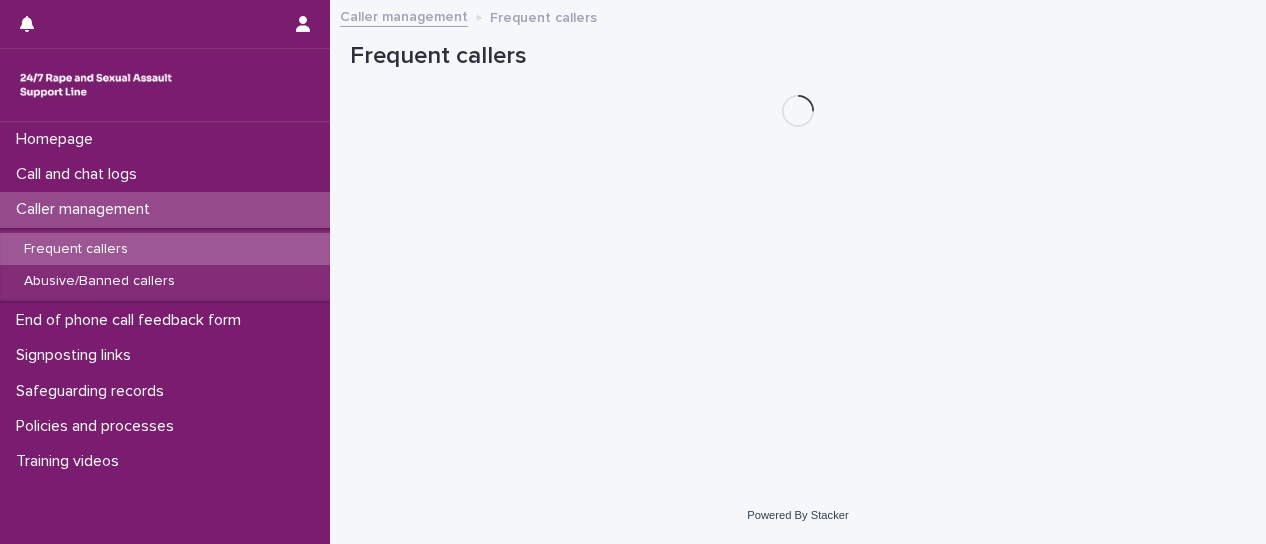 scroll, scrollTop: 0, scrollLeft: 0, axis: both 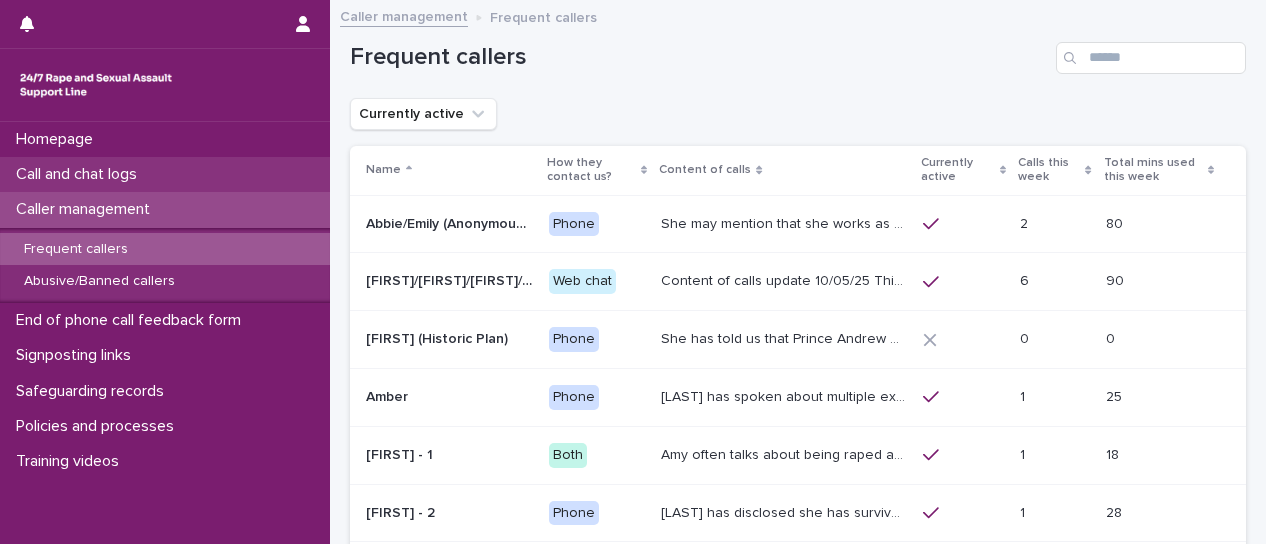 click on "Call and chat logs" at bounding box center (80, 174) 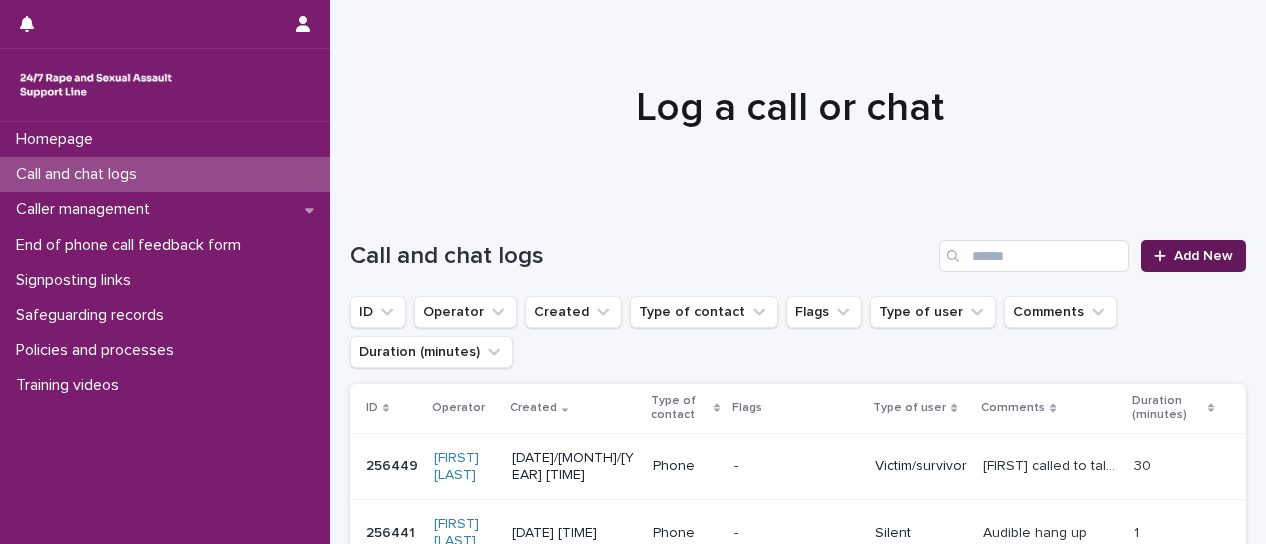 click on "Add New" at bounding box center [1203, 256] 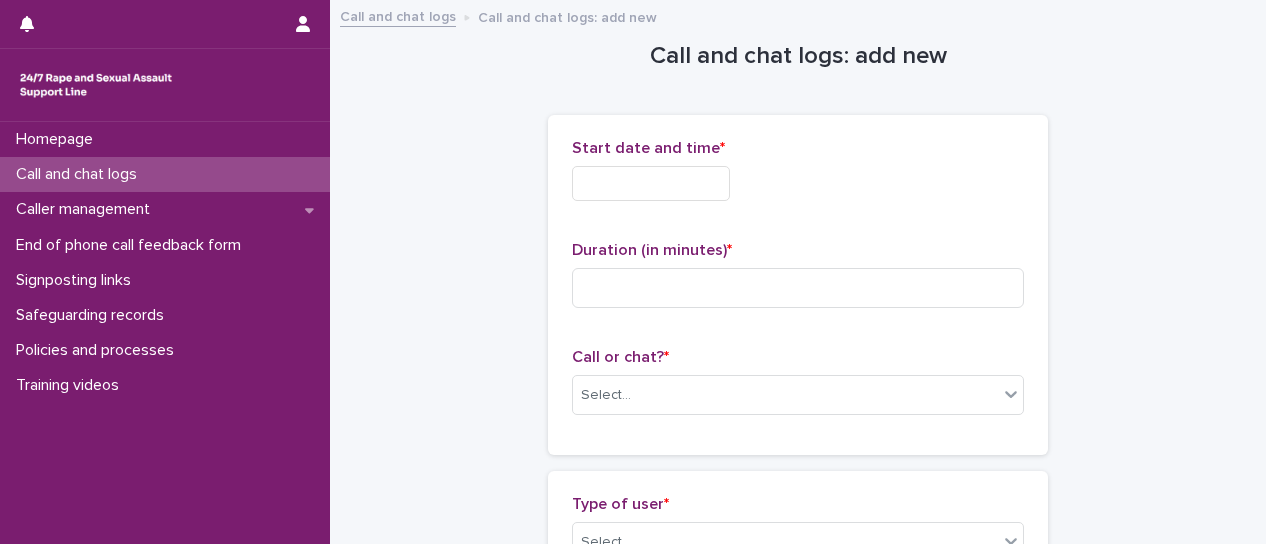 click at bounding box center (651, 183) 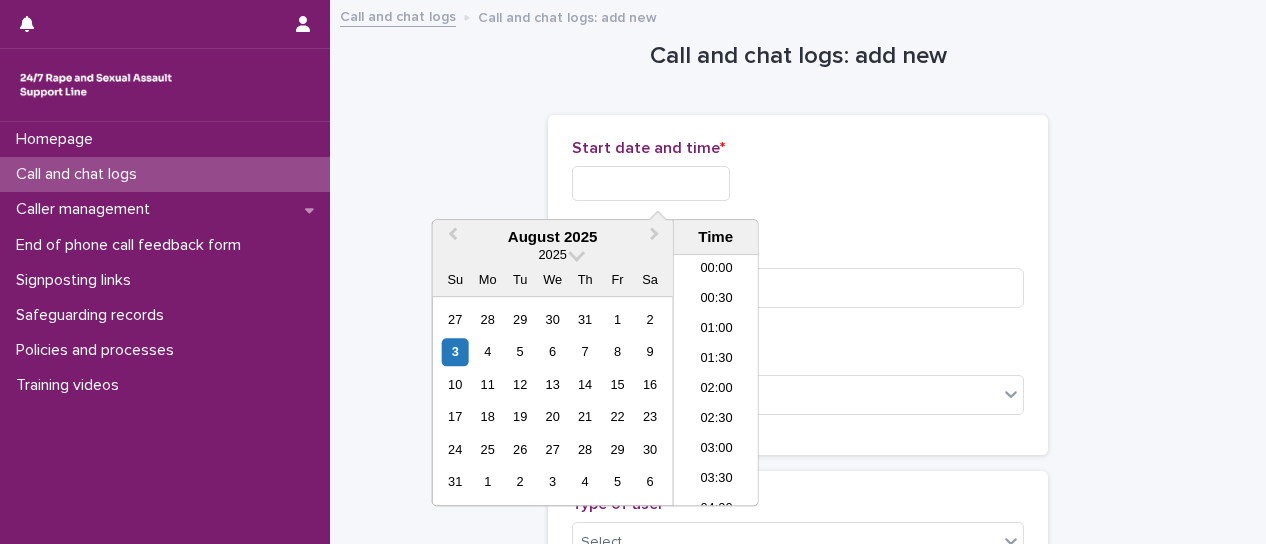 scroll, scrollTop: 430, scrollLeft: 0, axis: vertical 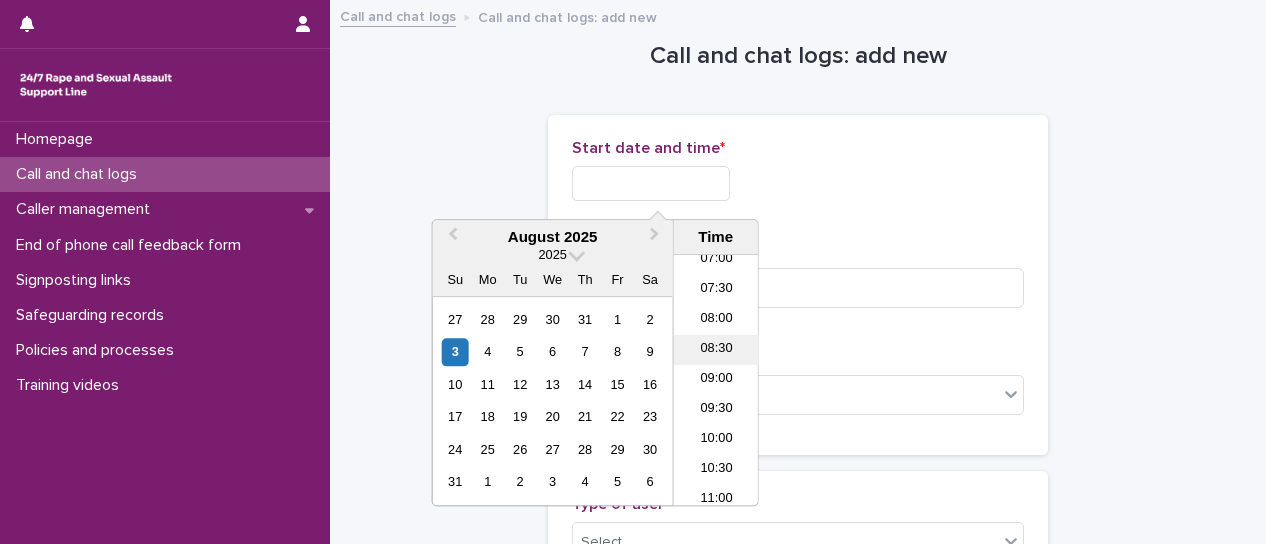 click on "08:30" at bounding box center (716, 350) 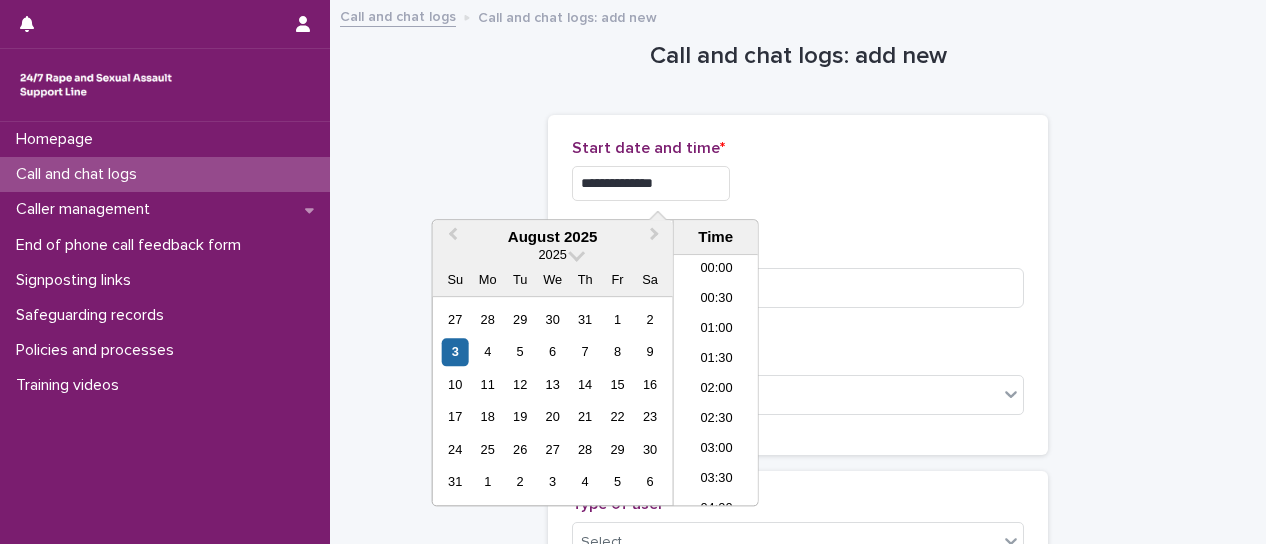 scroll, scrollTop: 400, scrollLeft: 0, axis: vertical 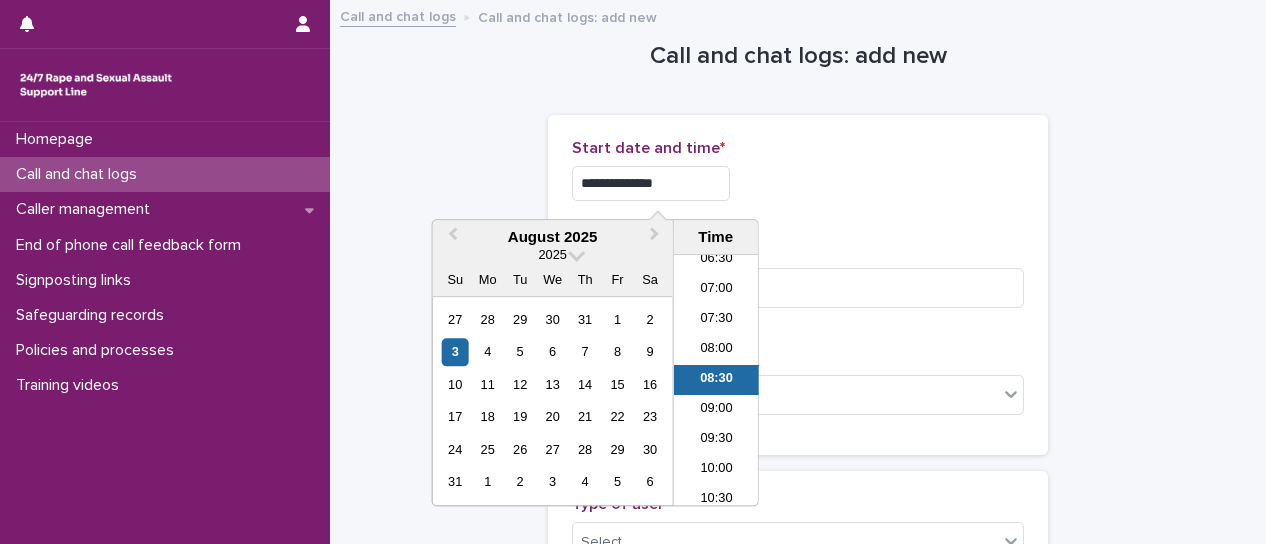 click on "**********" at bounding box center (651, 183) 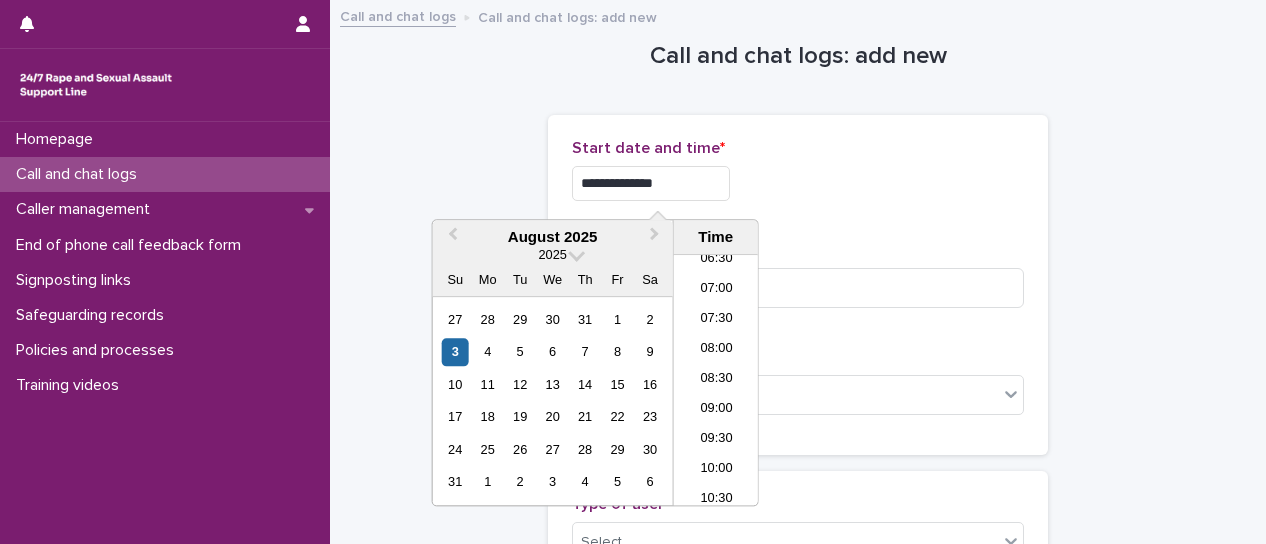 type on "**********" 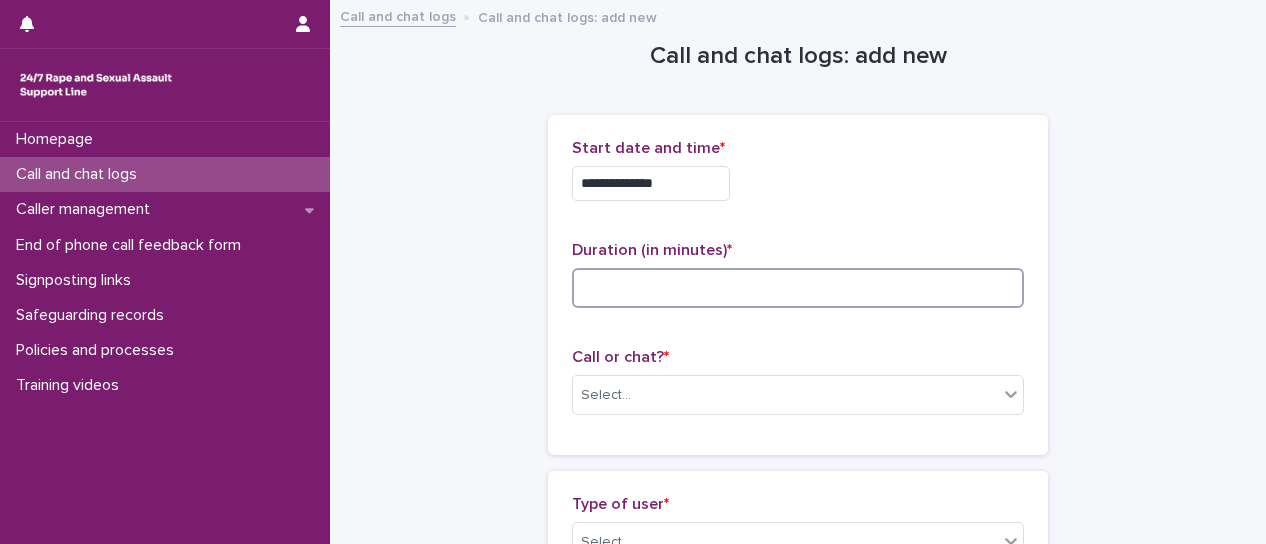 click at bounding box center [798, 288] 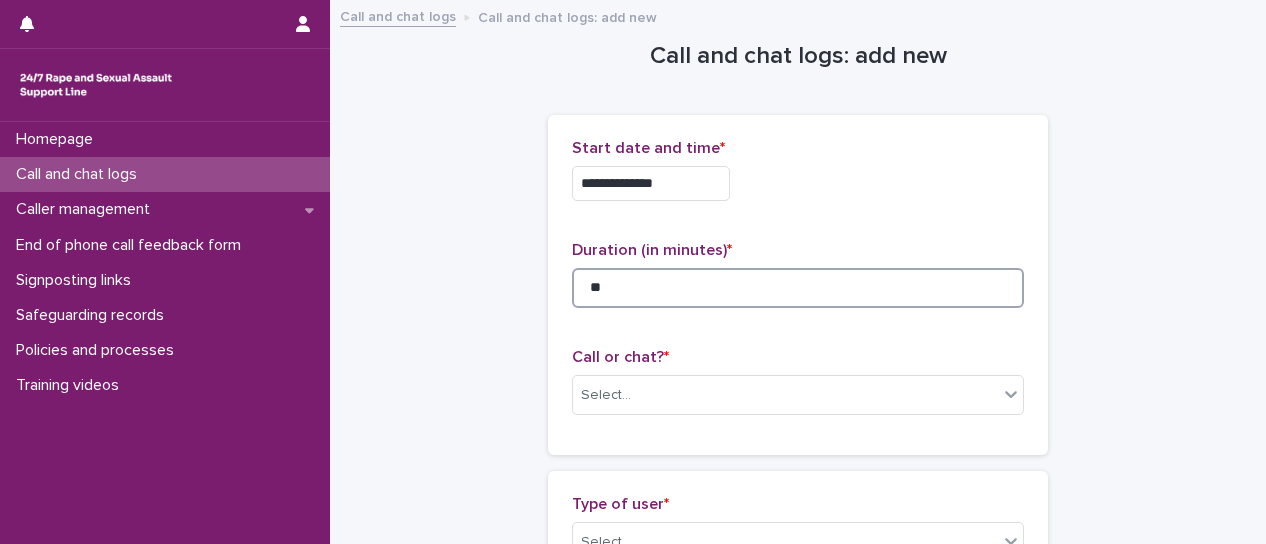 type on "**" 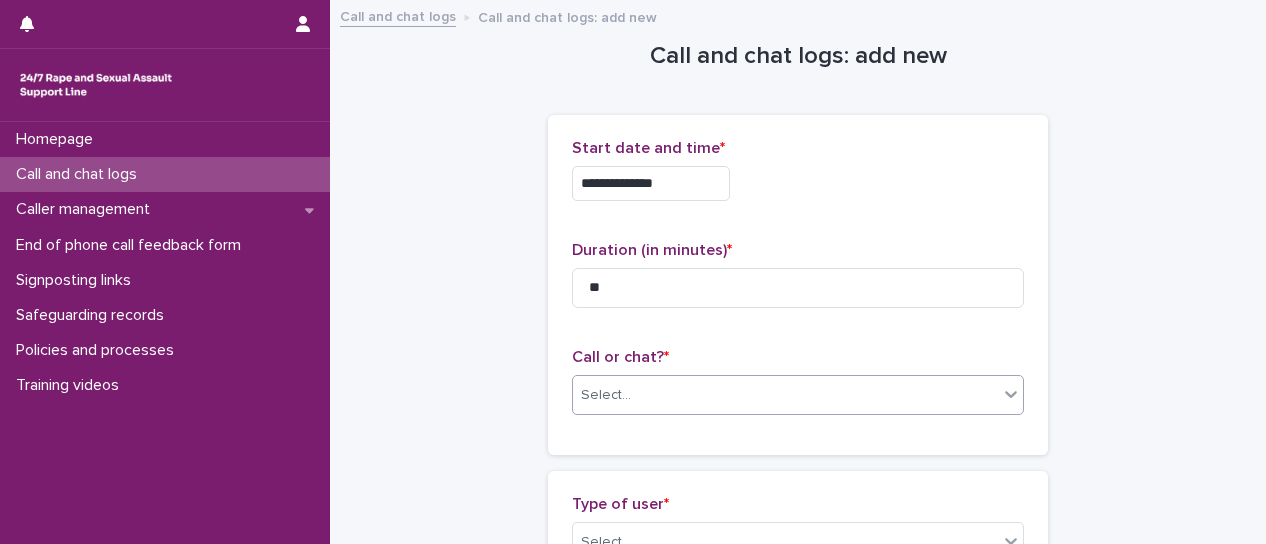 drag, startPoint x: 815, startPoint y: 341, endPoint x: 984, endPoint y: 406, distance: 181.06905 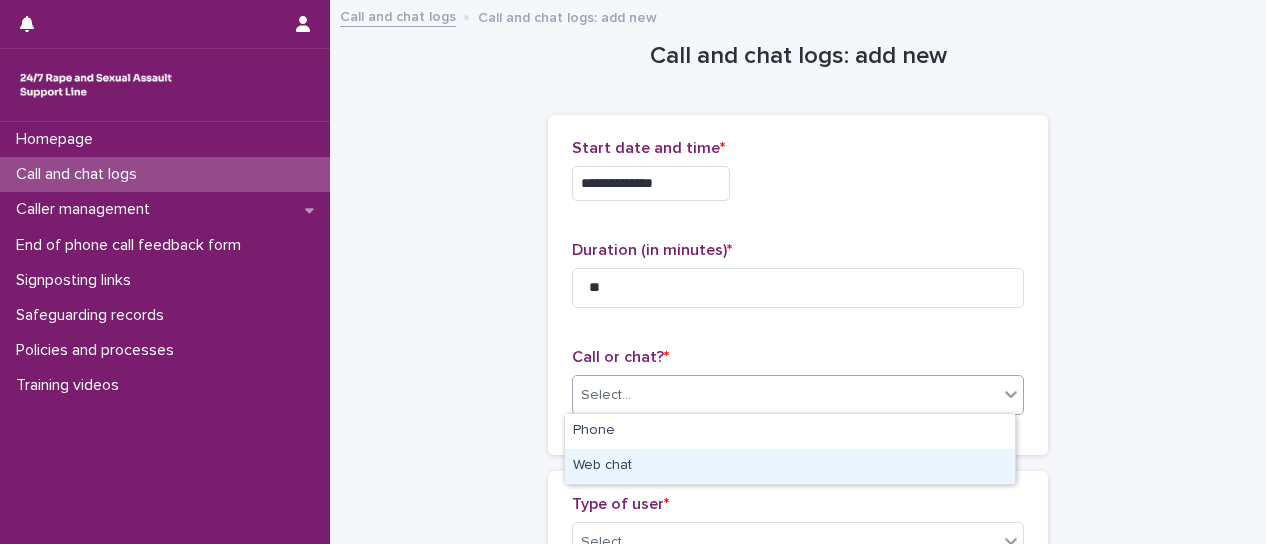 click on "Web chat" at bounding box center [790, 466] 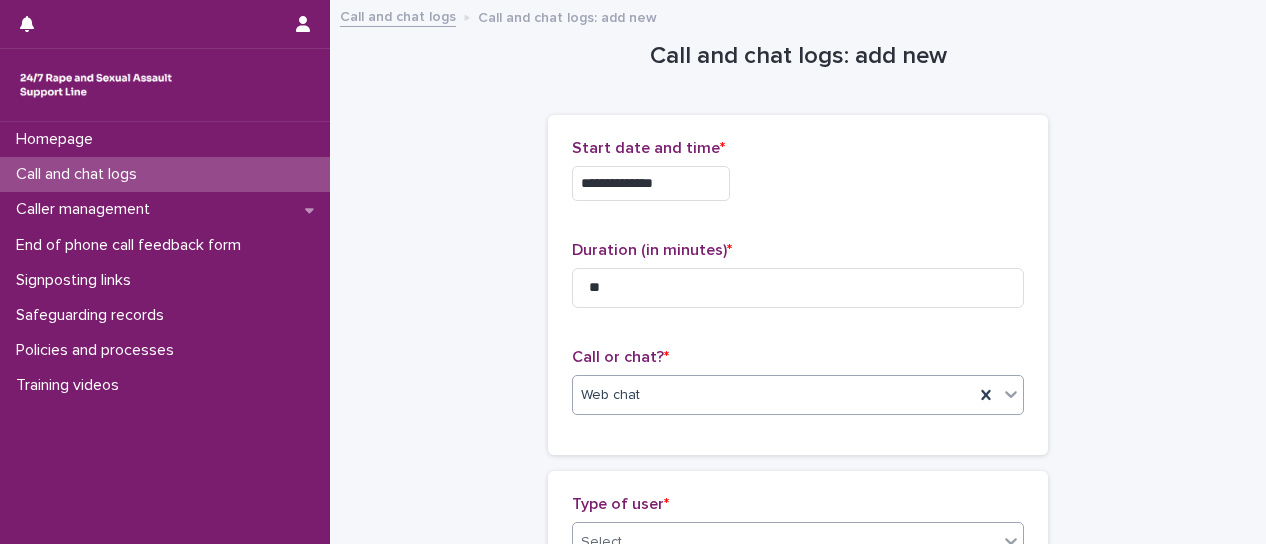 click 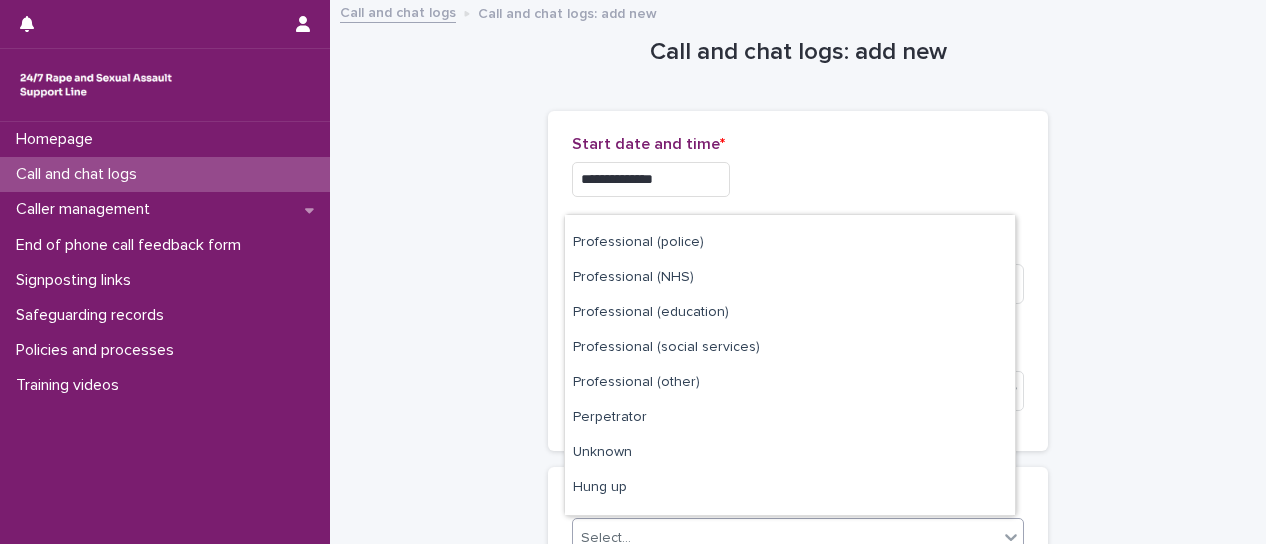 scroll, scrollTop: 225, scrollLeft: 0, axis: vertical 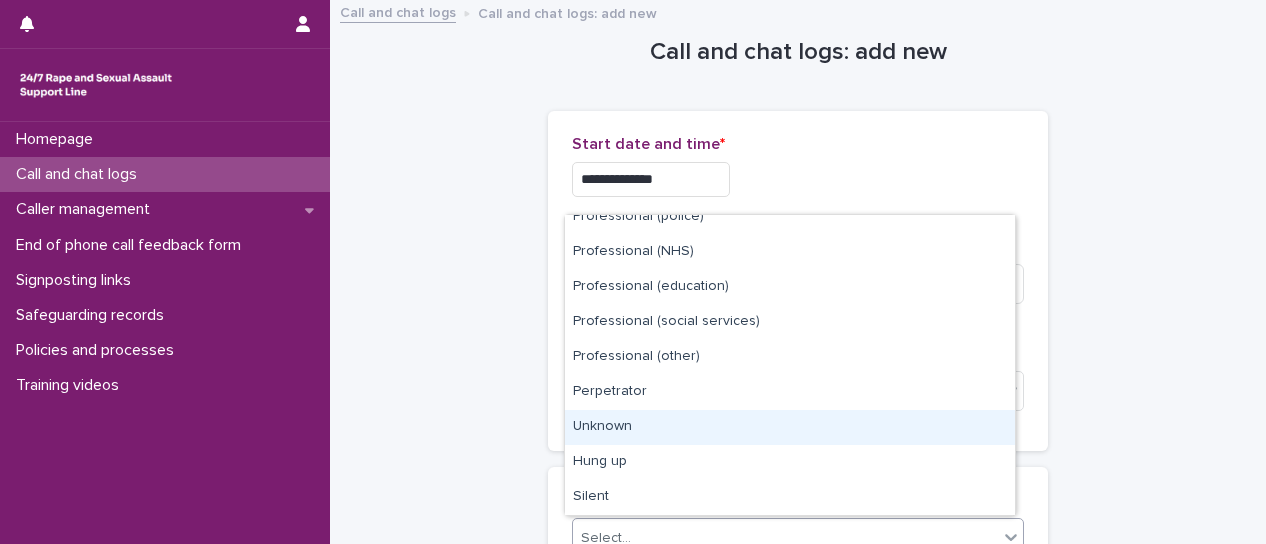 click on "Unknown" at bounding box center [790, 427] 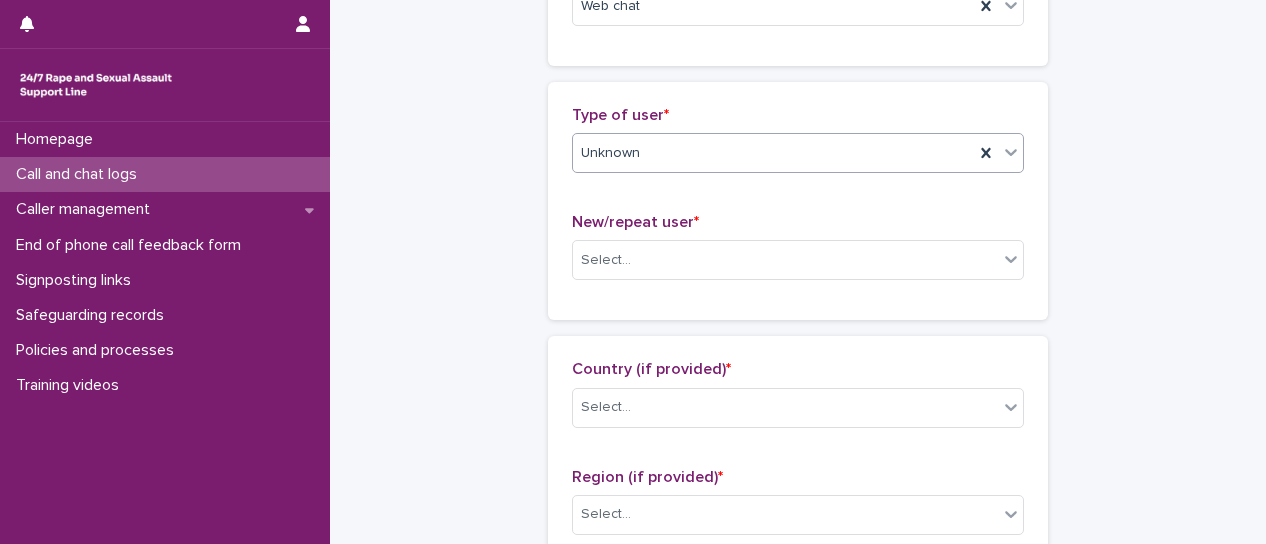 scroll, scrollTop: 404, scrollLeft: 0, axis: vertical 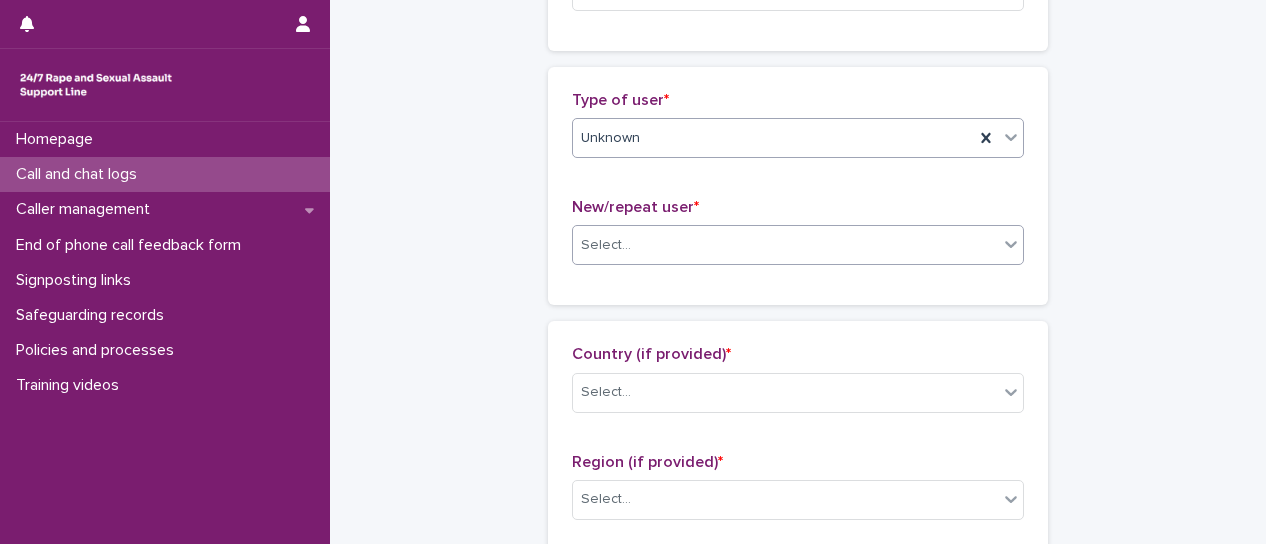click 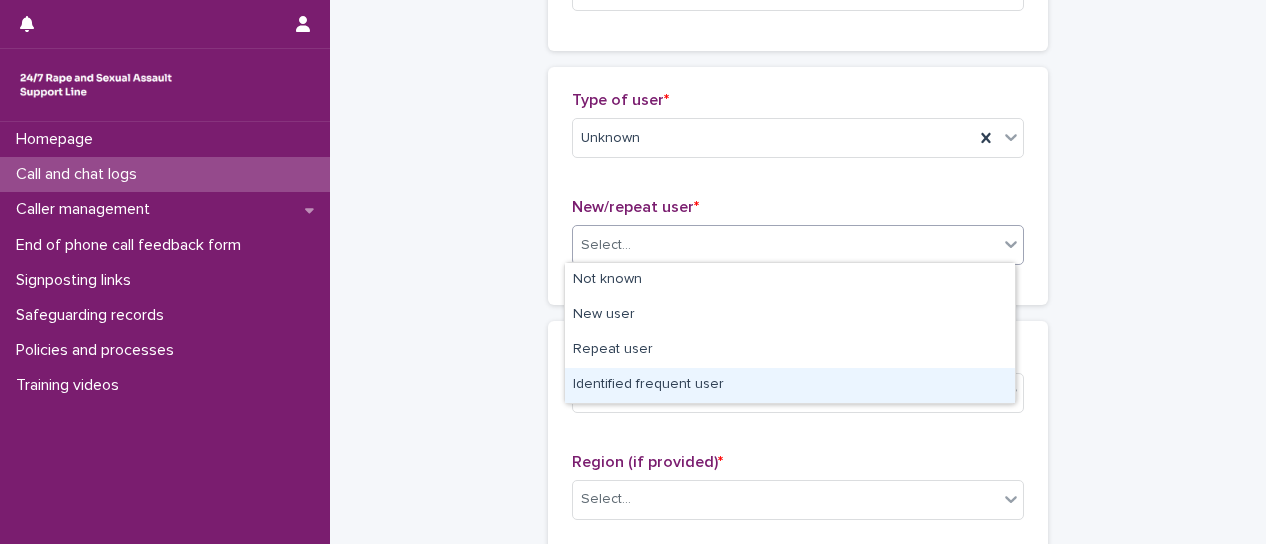 click on "Identified frequent user" at bounding box center (790, 385) 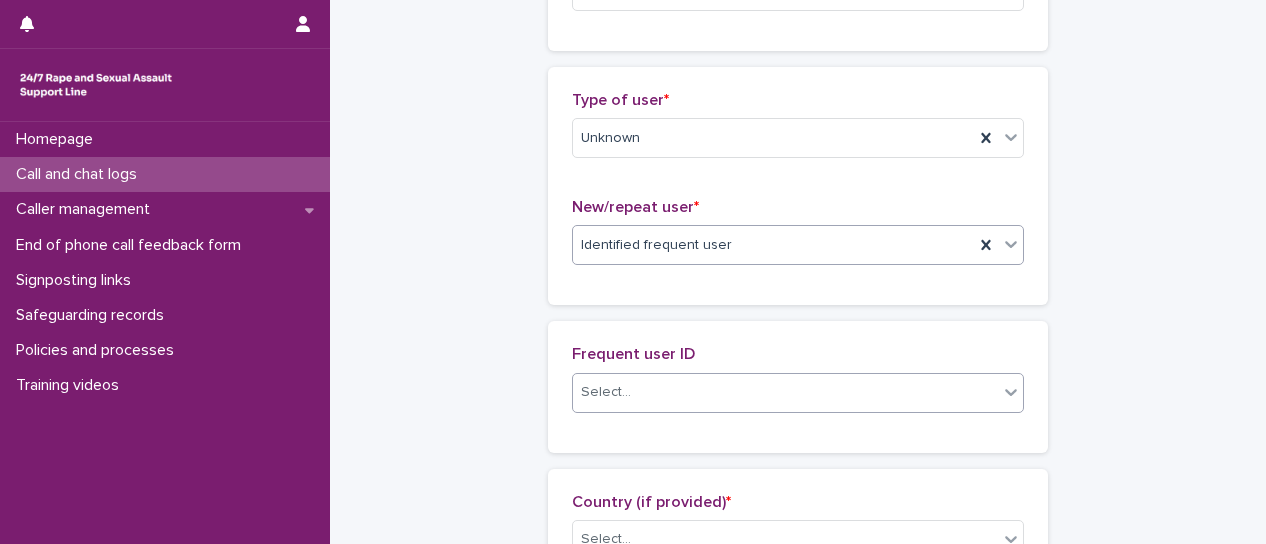 click 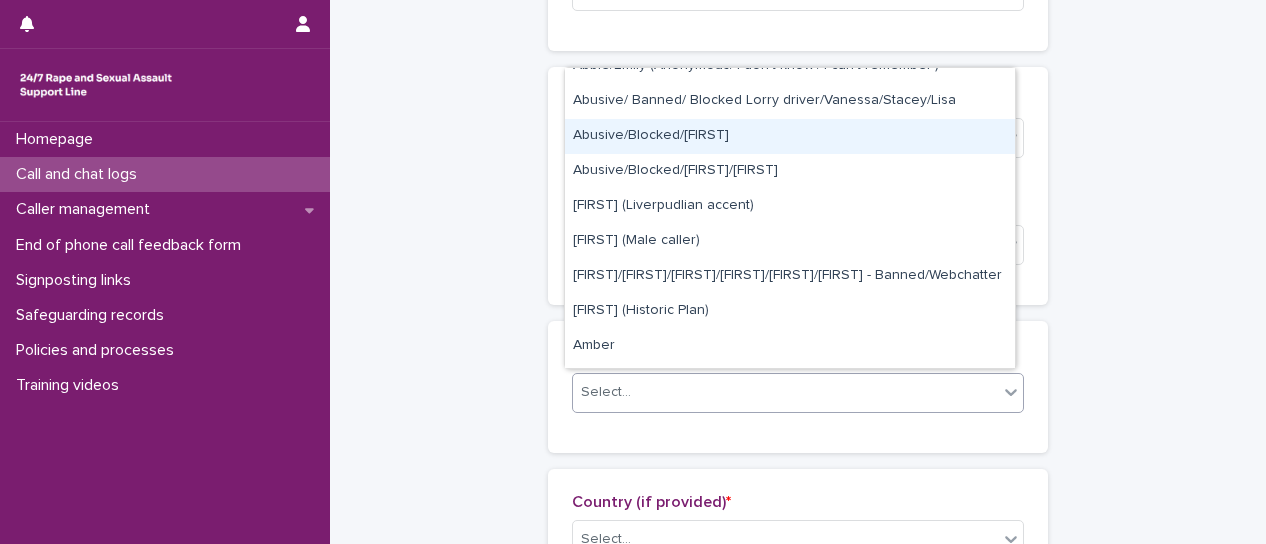 scroll, scrollTop: 200, scrollLeft: 0, axis: vertical 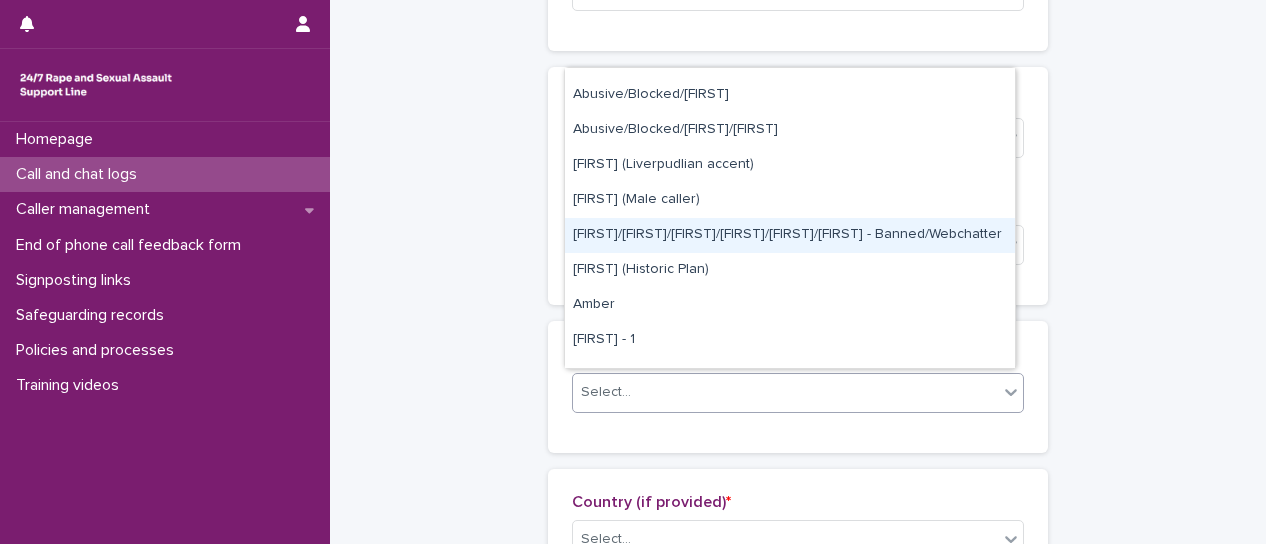 drag, startPoint x: 727, startPoint y: 259, endPoint x: 758, endPoint y: 226, distance: 45.276924 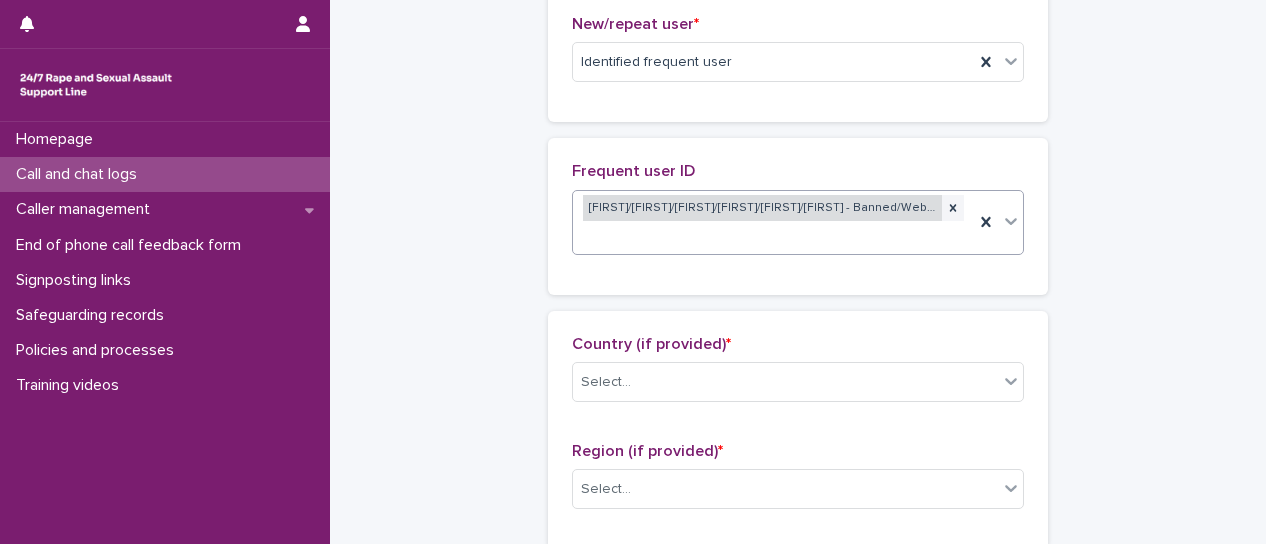 scroll, scrollTop: 604, scrollLeft: 0, axis: vertical 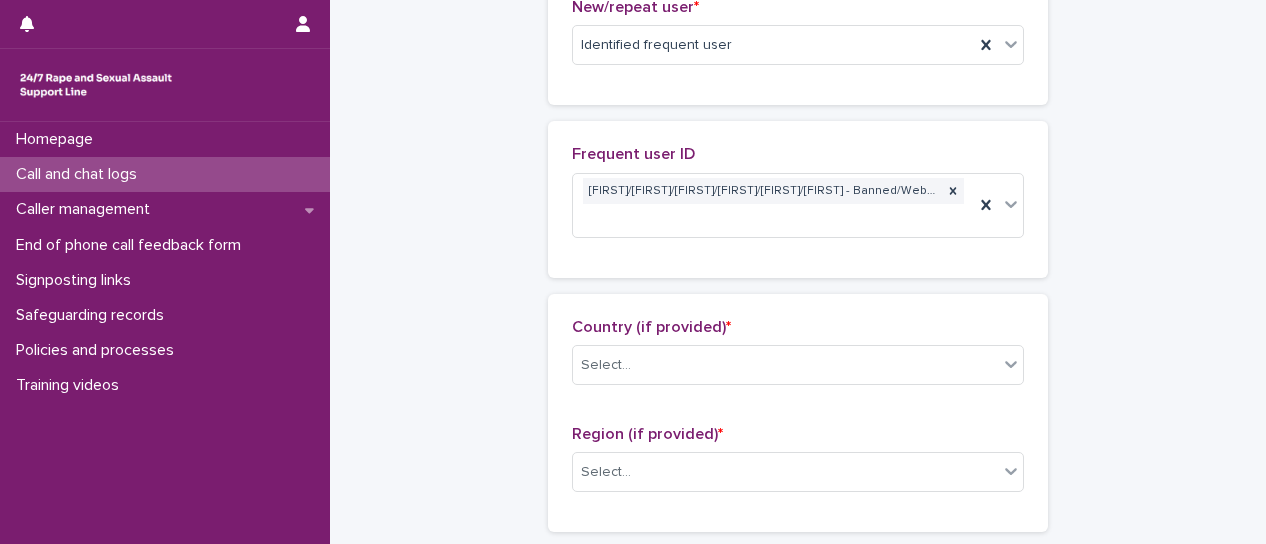 click on "Country (if provided) * Select... Region (if provided) * Select..." at bounding box center (798, 413) 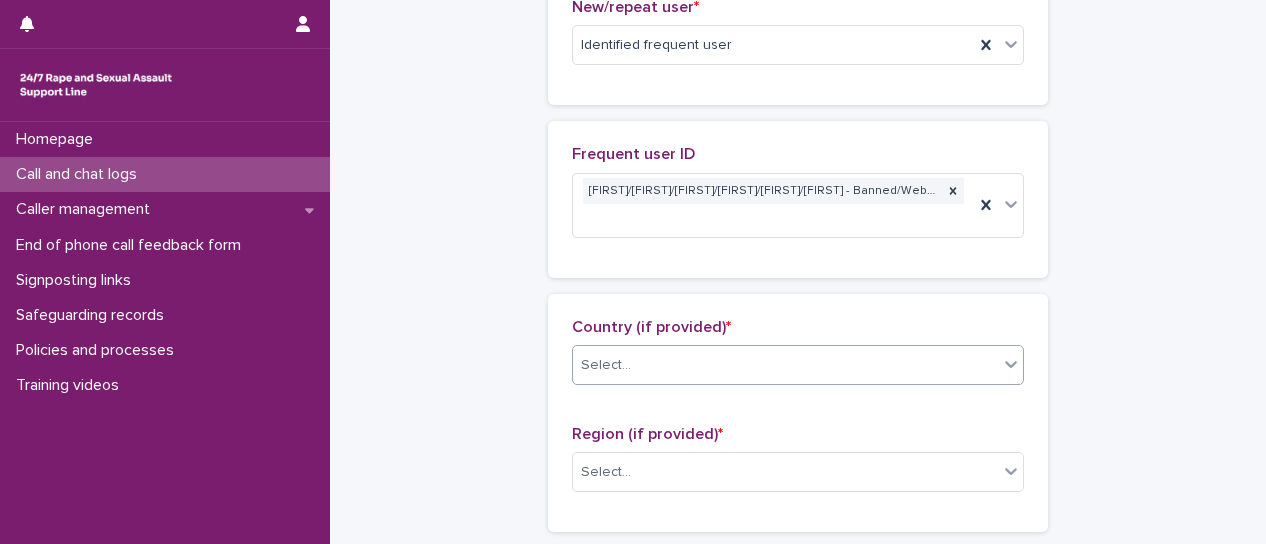 click 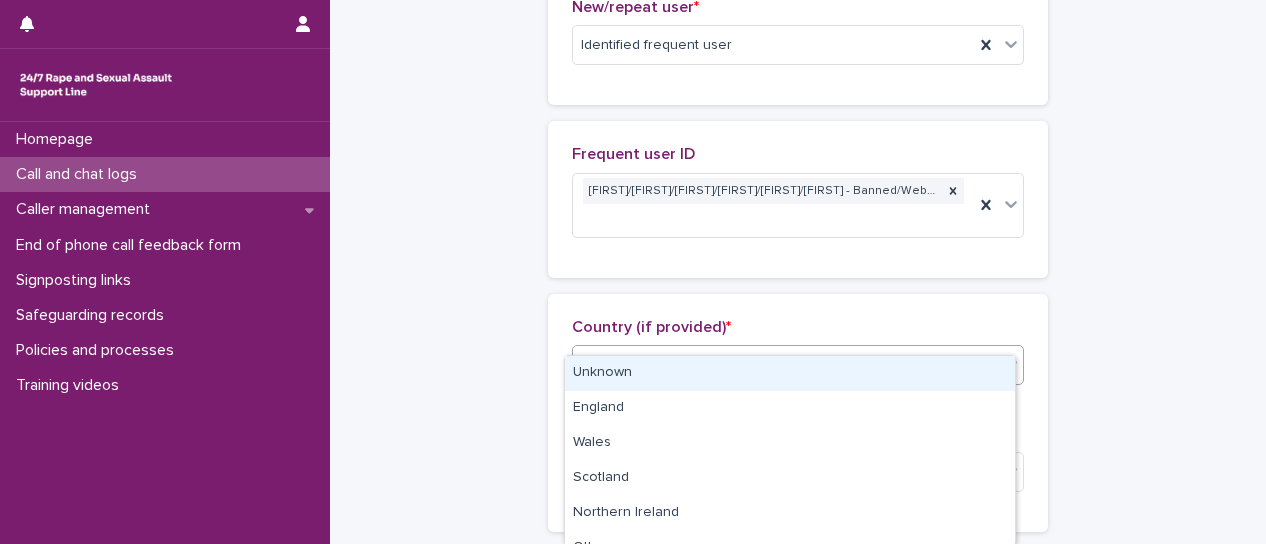 click on "Unknown" at bounding box center [790, 373] 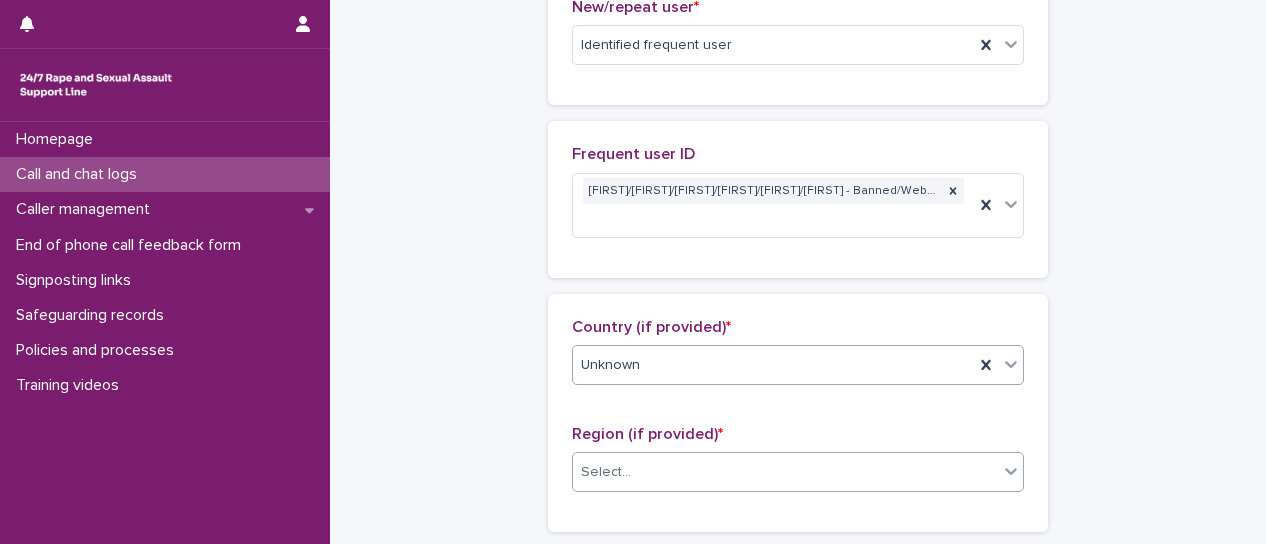 click 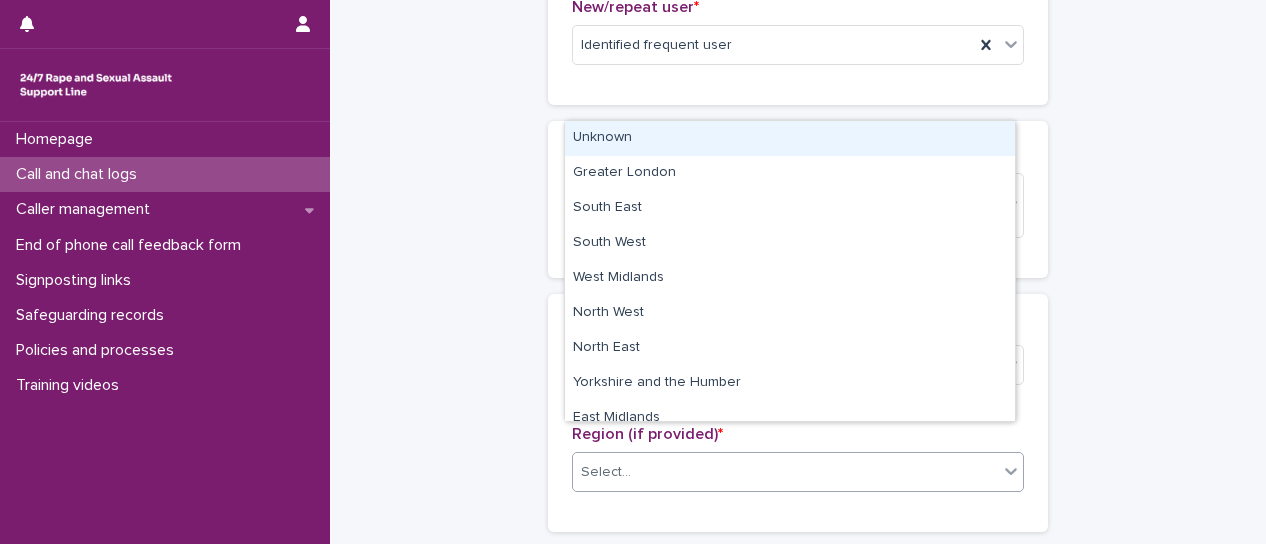 click on "Unknown" at bounding box center (790, 138) 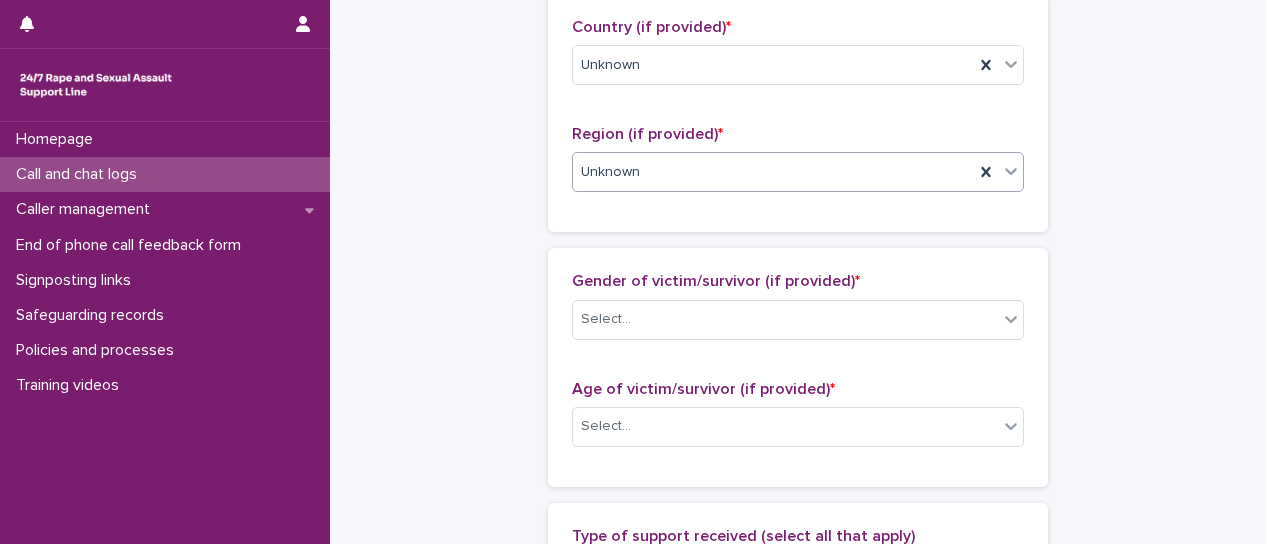 scroll, scrollTop: 1004, scrollLeft: 0, axis: vertical 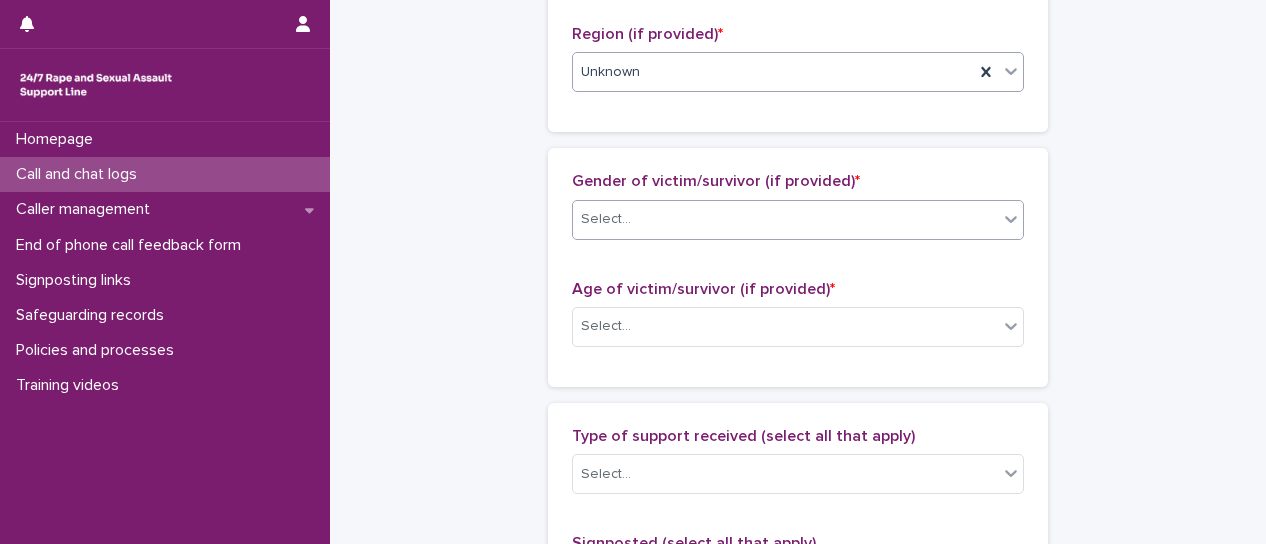 click 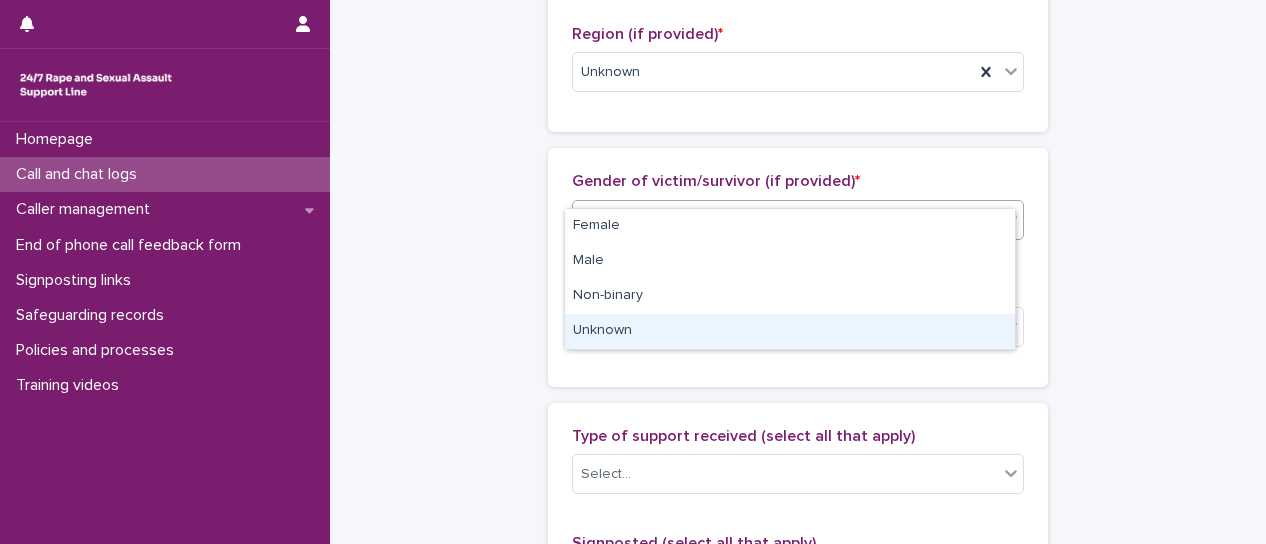 click on "Unknown" at bounding box center (790, 331) 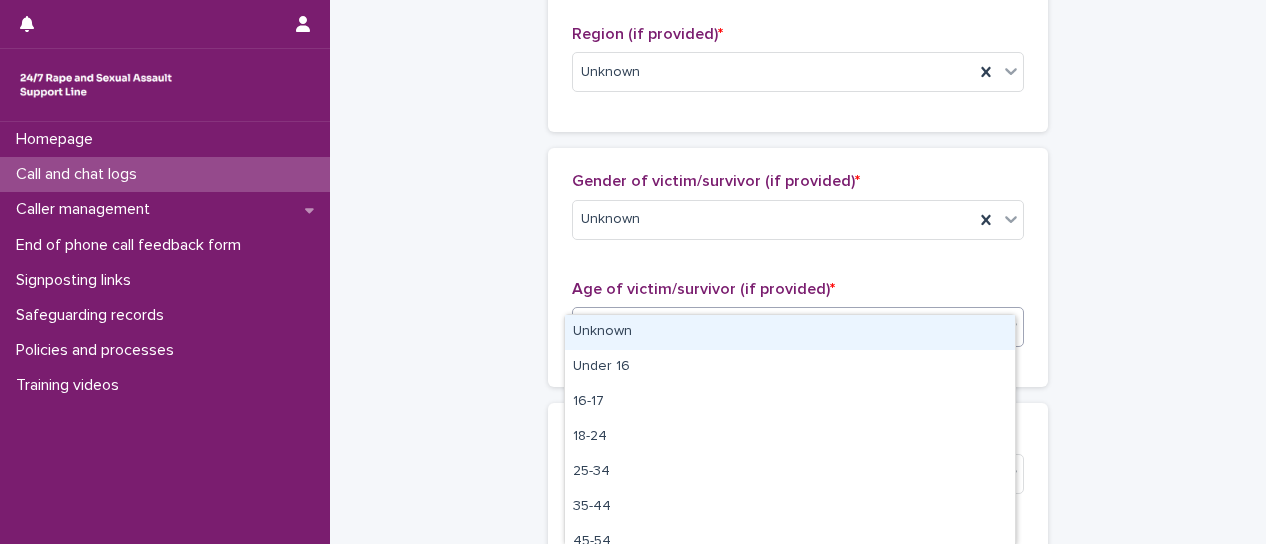 click 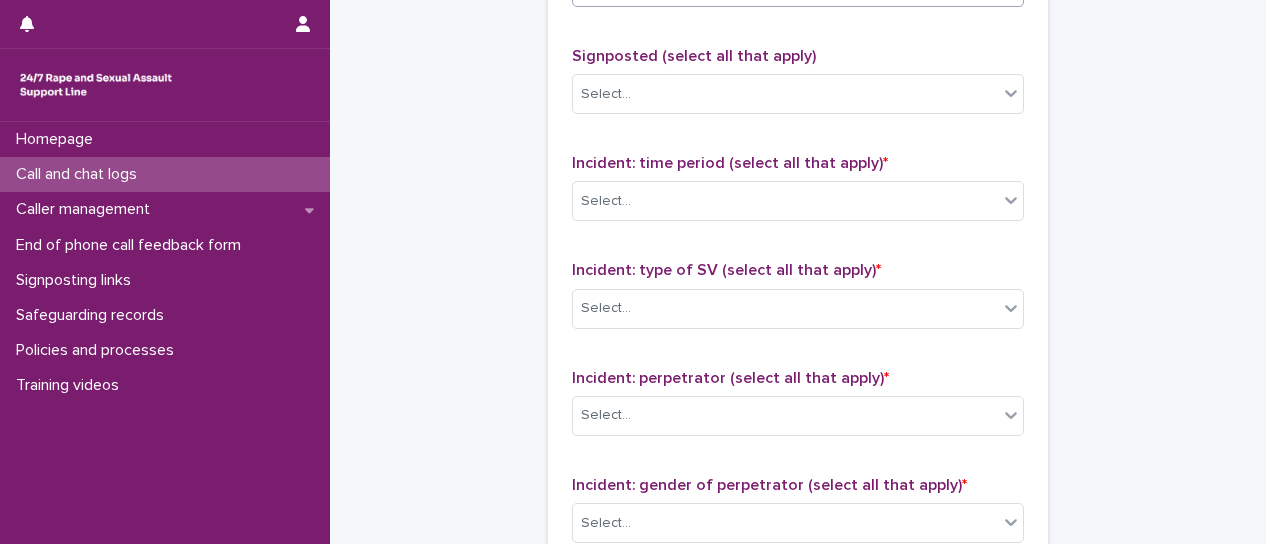 scroll, scrollTop: 1504, scrollLeft: 0, axis: vertical 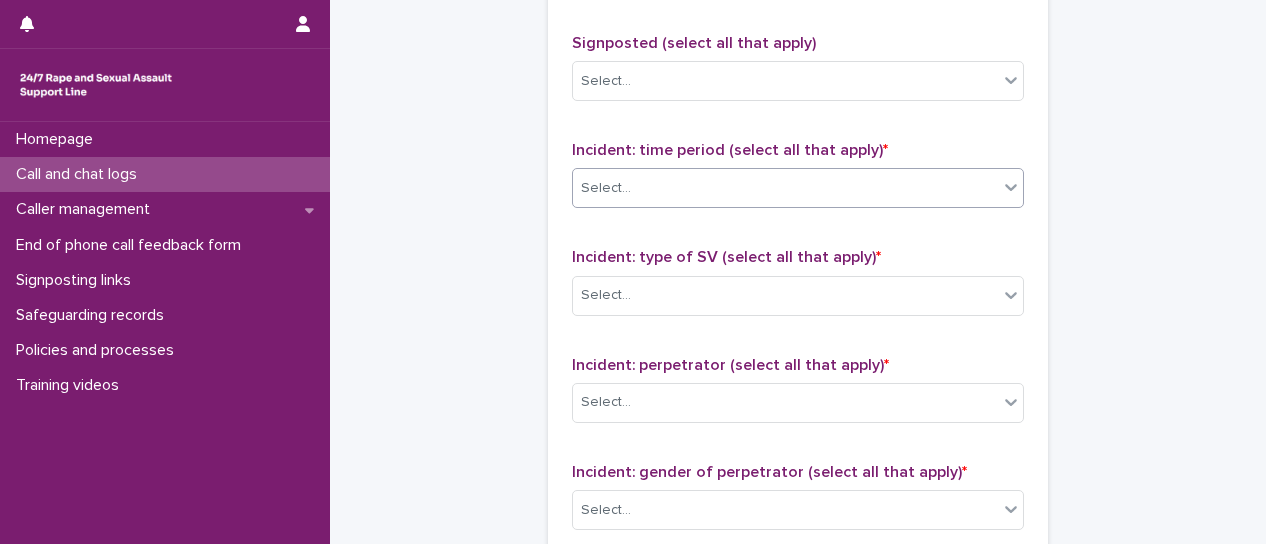 click 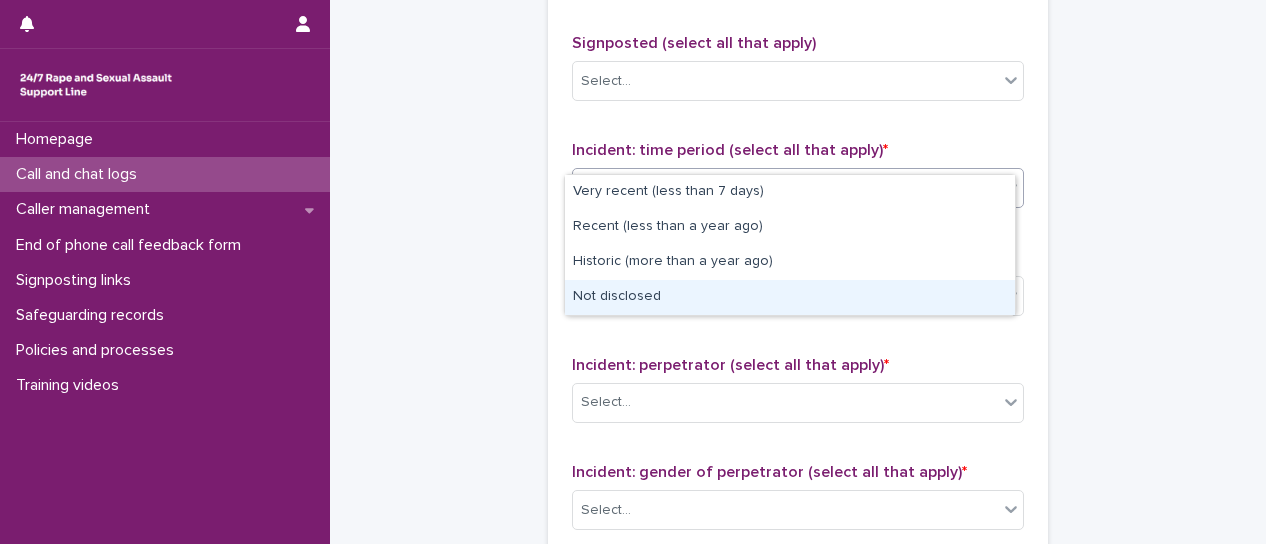 click on "Not disclosed" at bounding box center (790, 297) 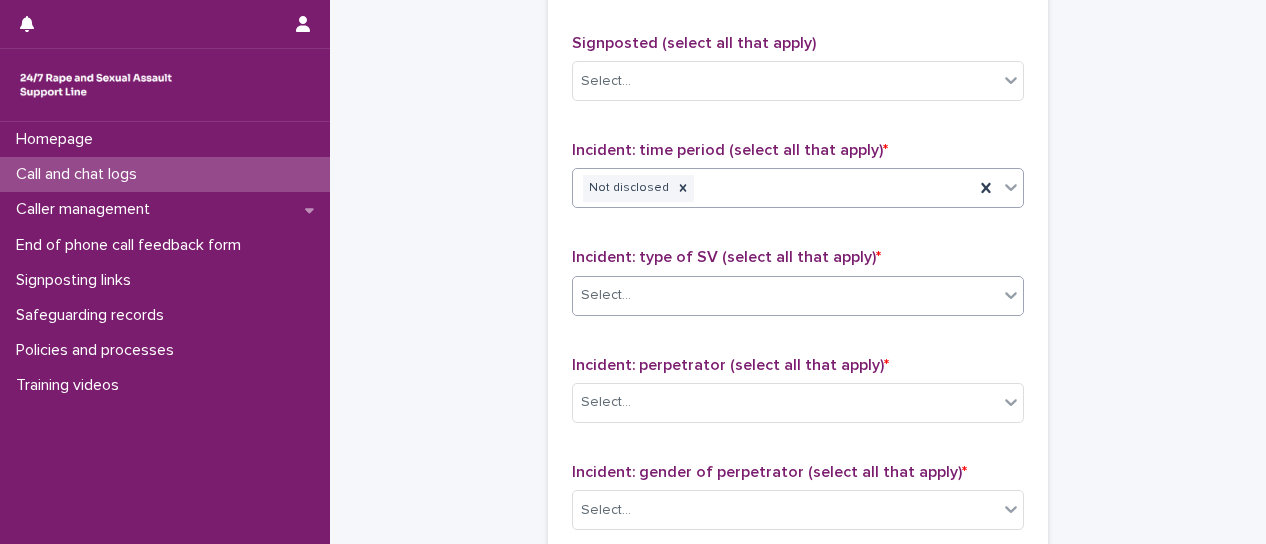 click 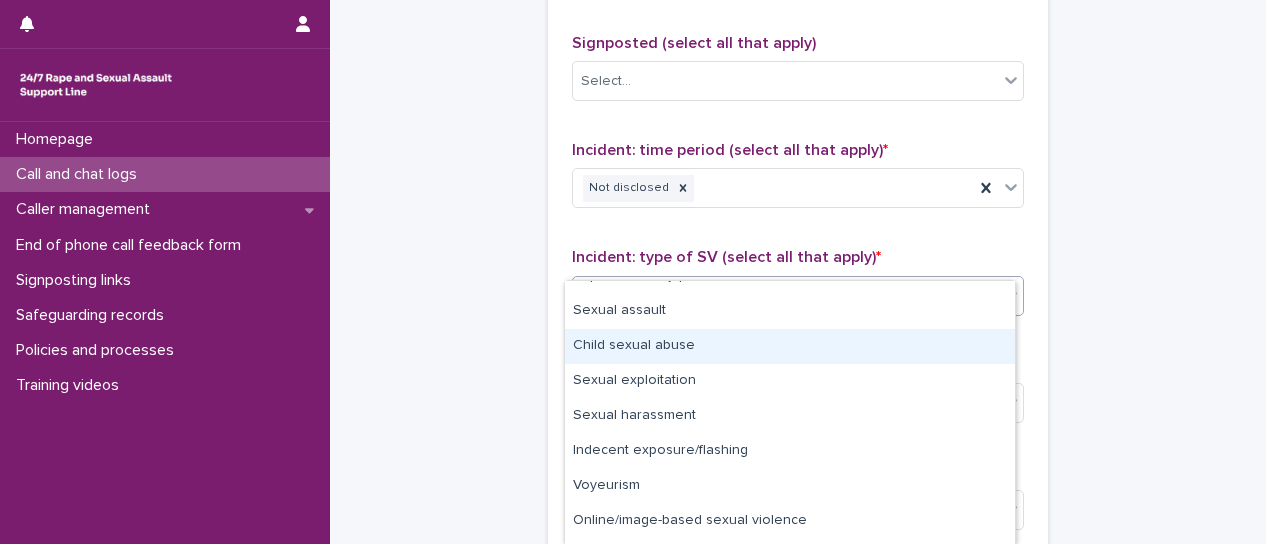 scroll, scrollTop: 86, scrollLeft: 0, axis: vertical 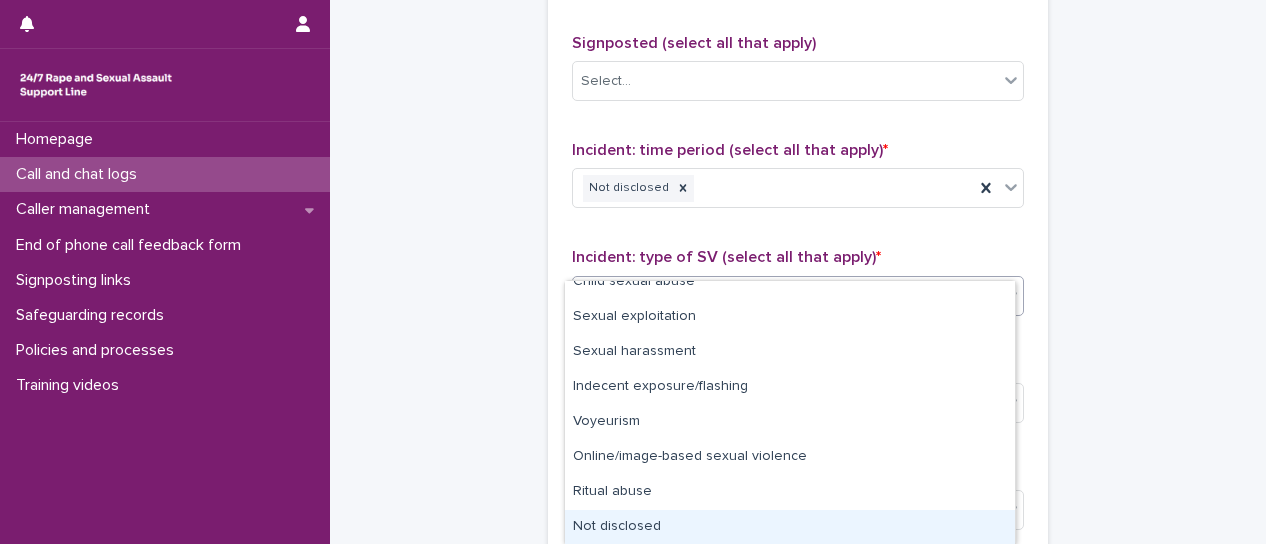 click on "Not disclosed" at bounding box center [790, 527] 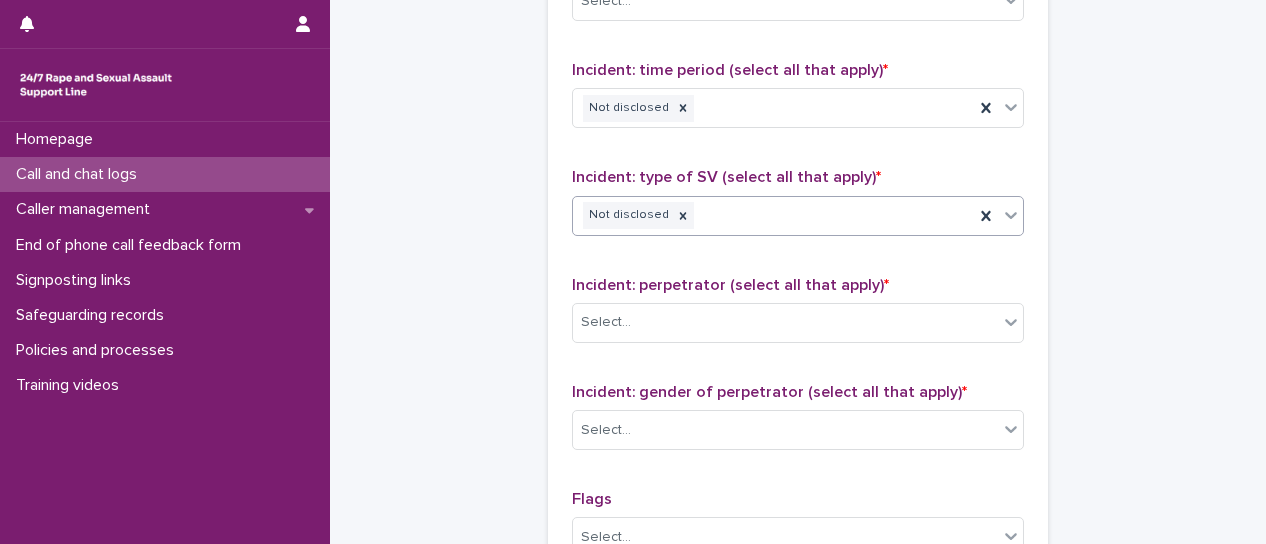 scroll, scrollTop: 1704, scrollLeft: 0, axis: vertical 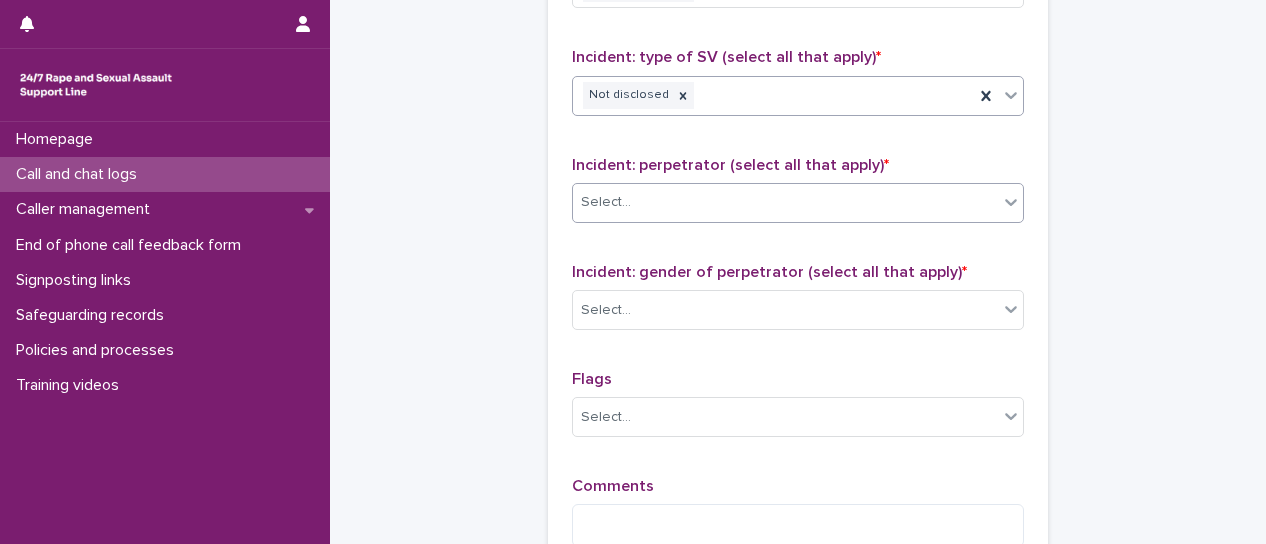 click 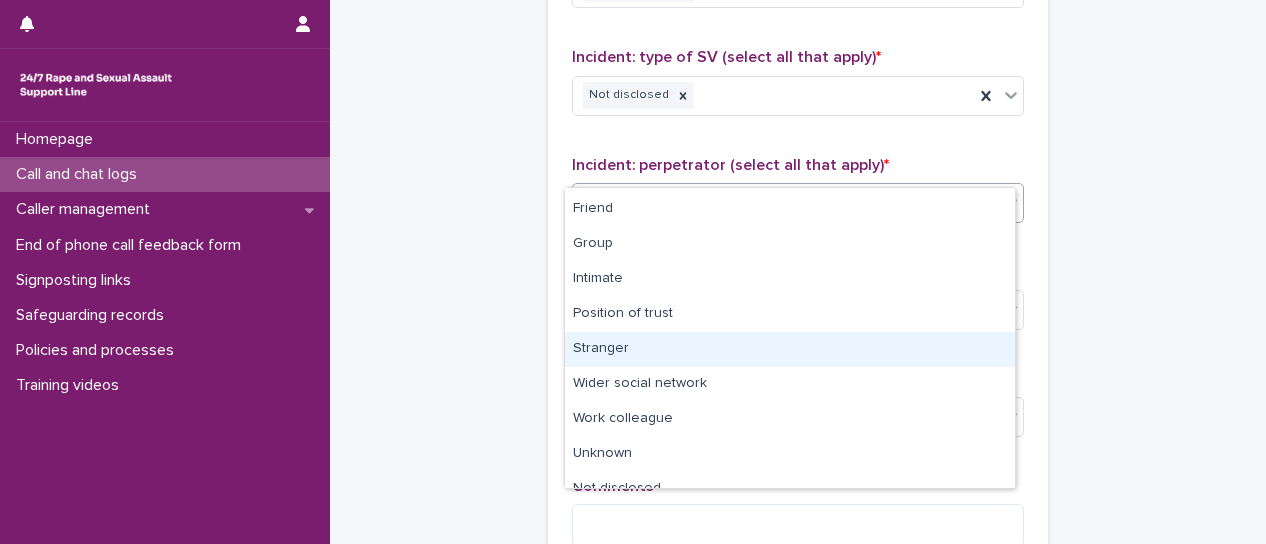 scroll, scrollTop: 85, scrollLeft: 0, axis: vertical 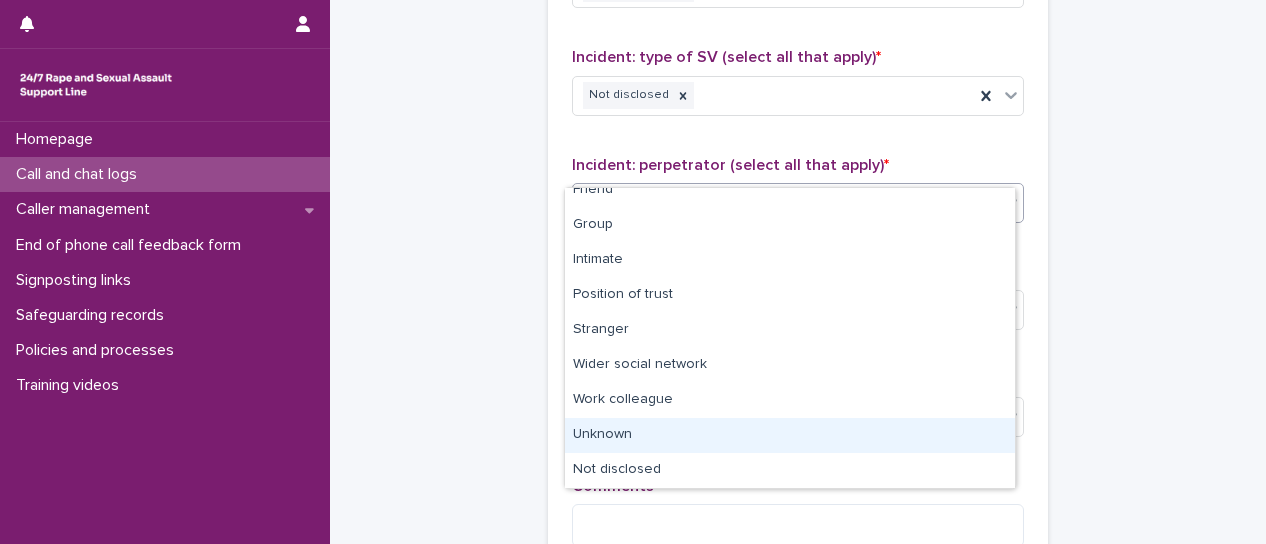 click on "Unknown" at bounding box center [790, 435] 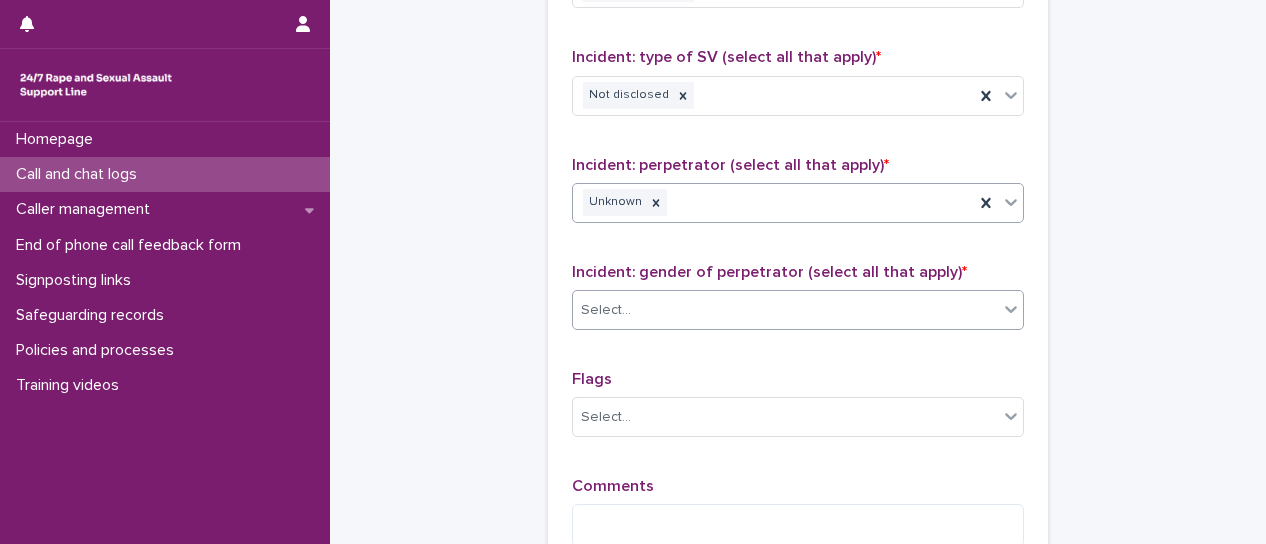 click at bounding box center [1011, 309] 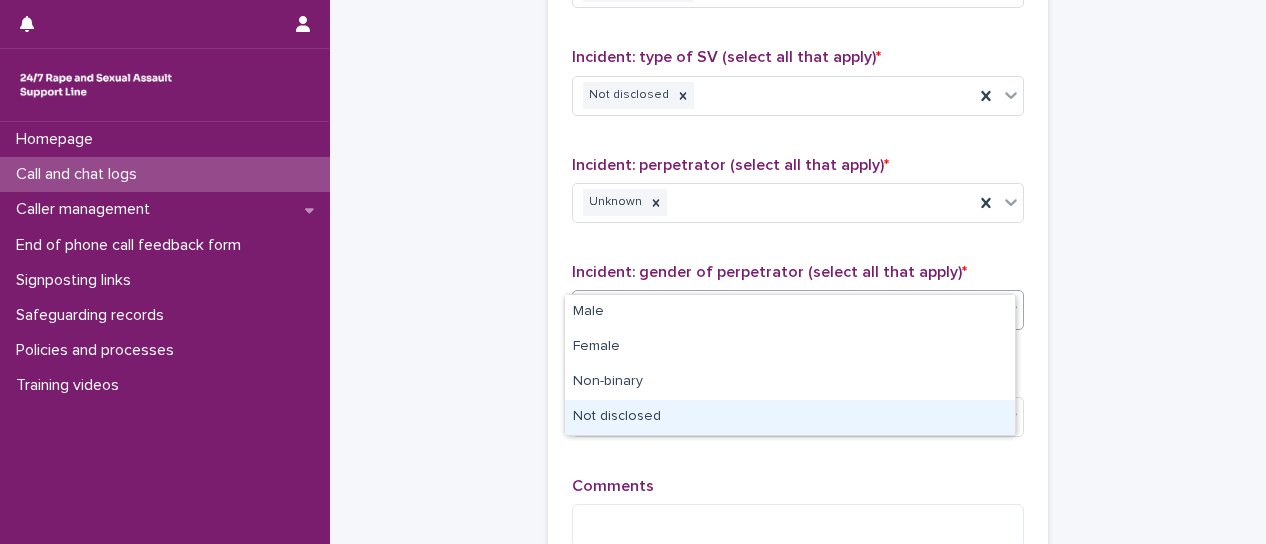 click on "Not disclosed" at bounding box center [790, 417] 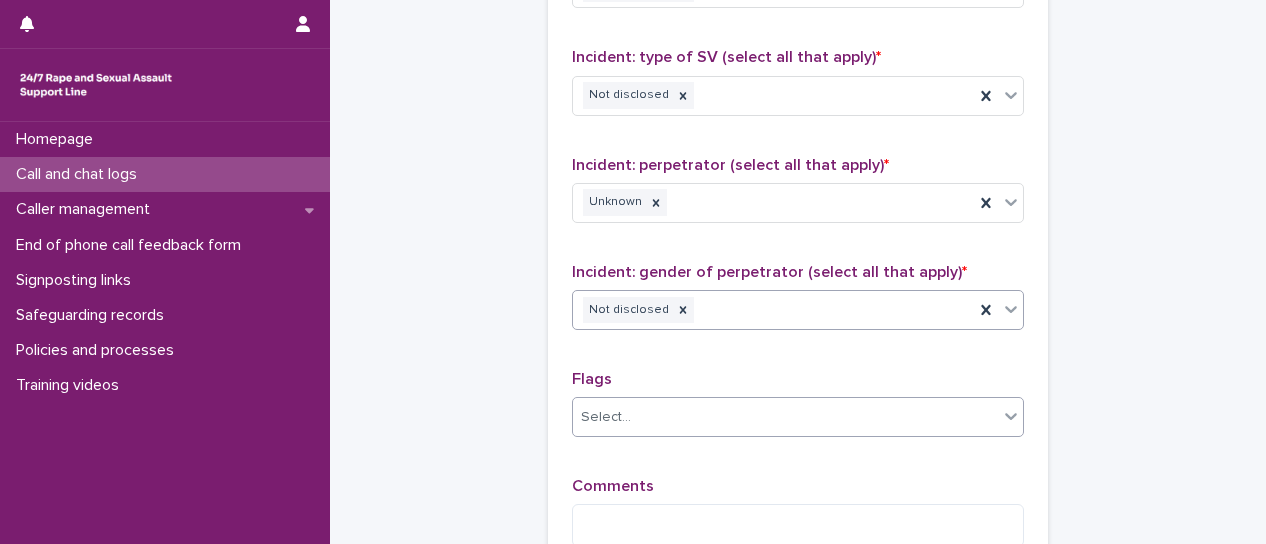 click at bounding box center [1011, 416] 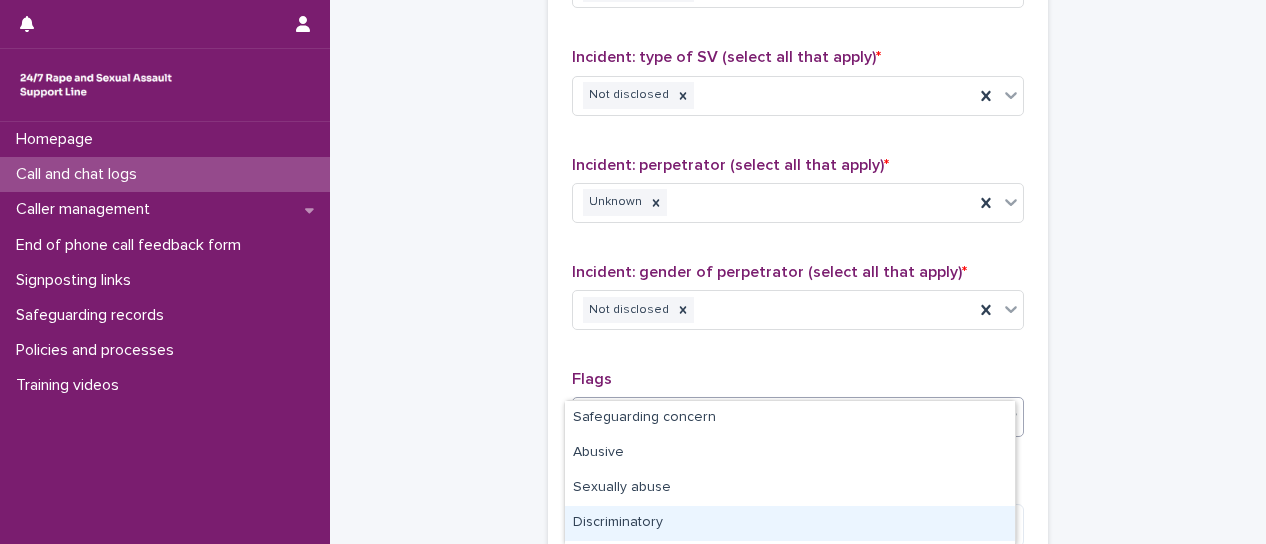 scroll, scrollTop: 100, scrollLeft: 0, axis: vertical 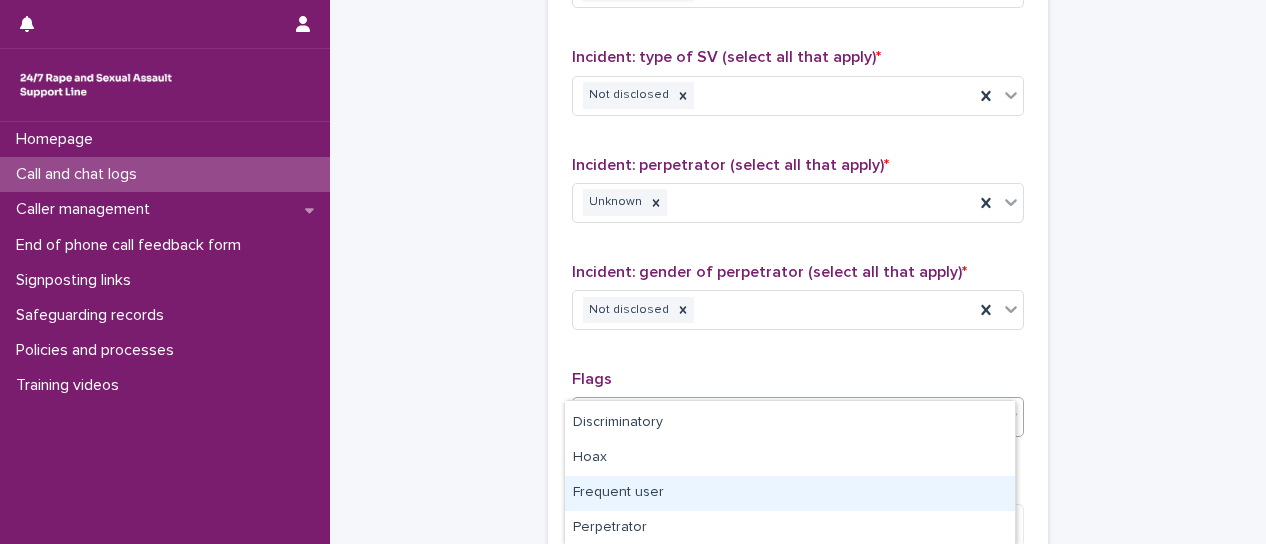click on "Frequent user" at bounding box center [790, 493] 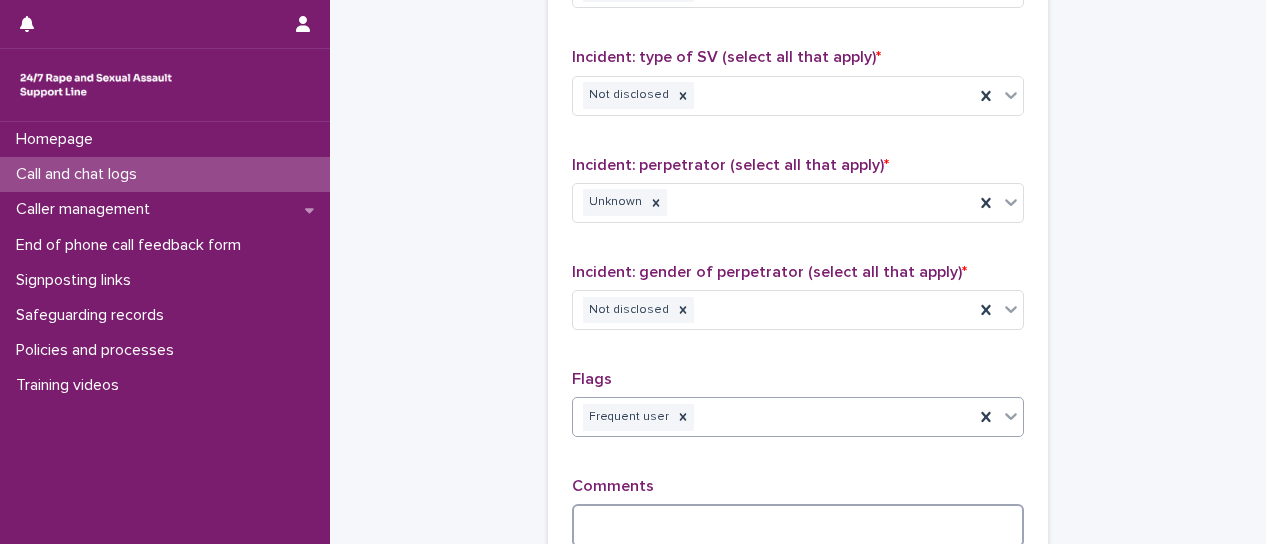 click at bounding box center [798, 525] 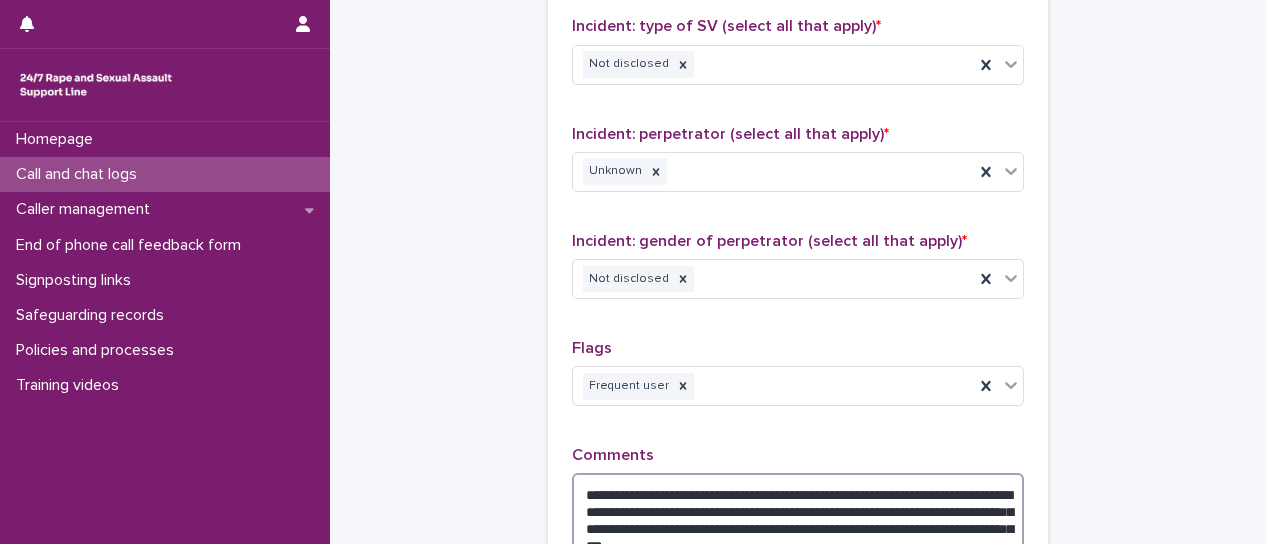 scroll, scrollTop: 1808, scrollLeft: 0, axis: vertical 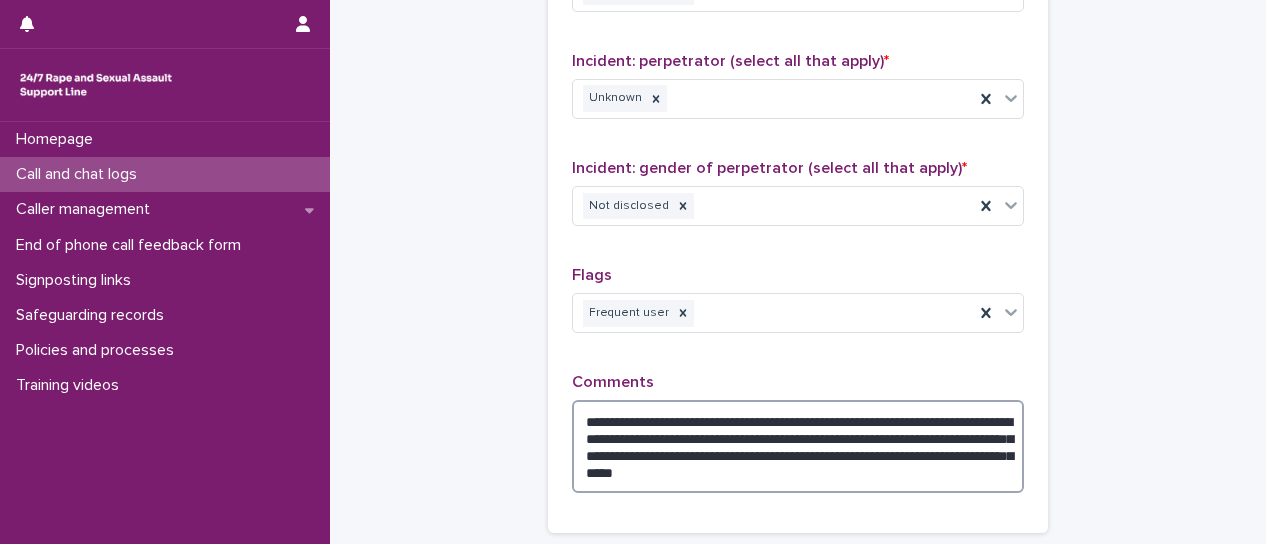 type on "**********" 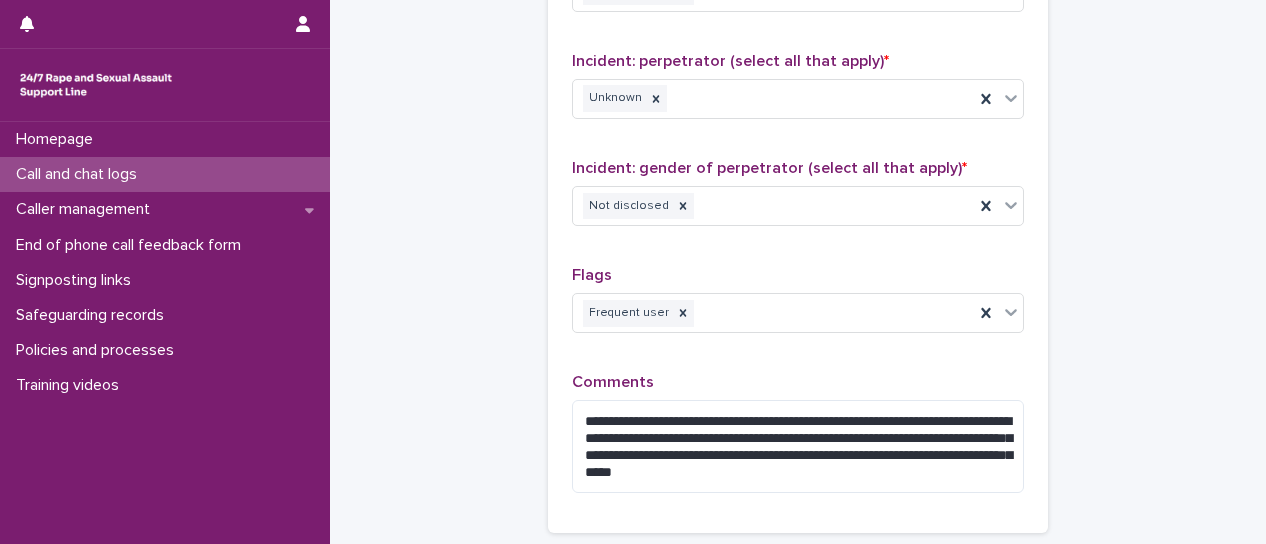 click on "Save" at bounding box center [798, 565] 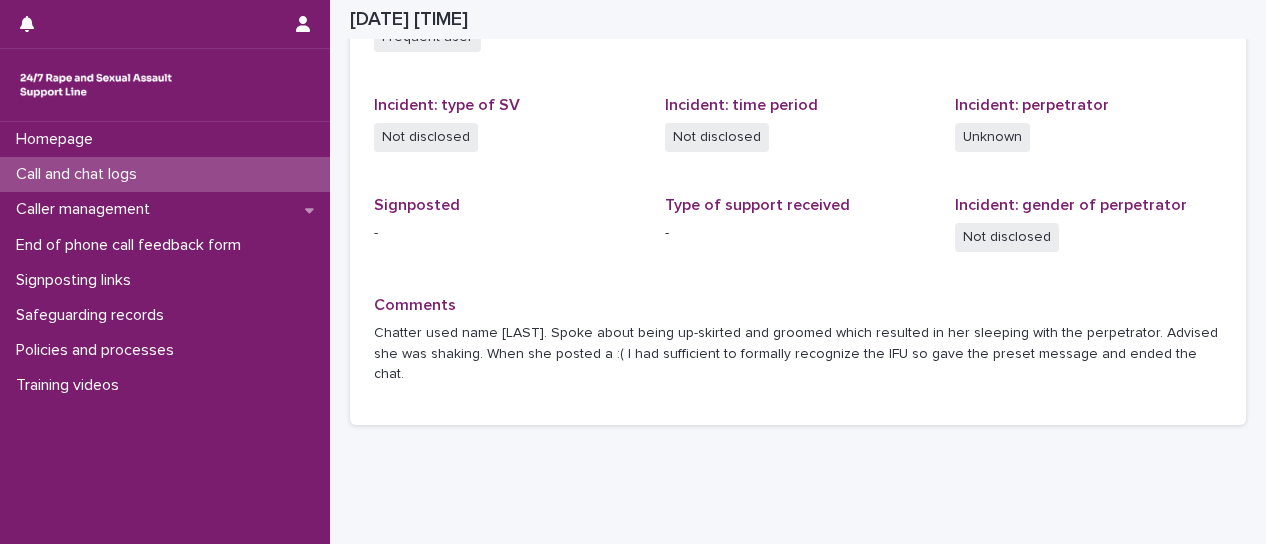 scroll, scrollTop: 691, scrollLeft: 0, axis: vertical 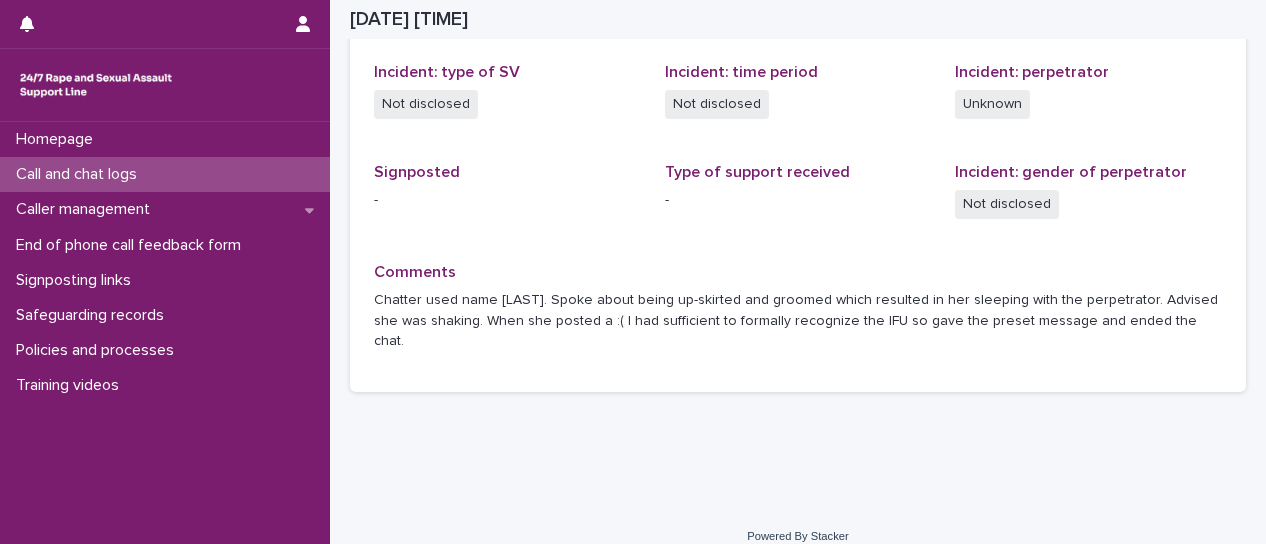 click on "Call and chat logs" at bounding box center [80, 174] 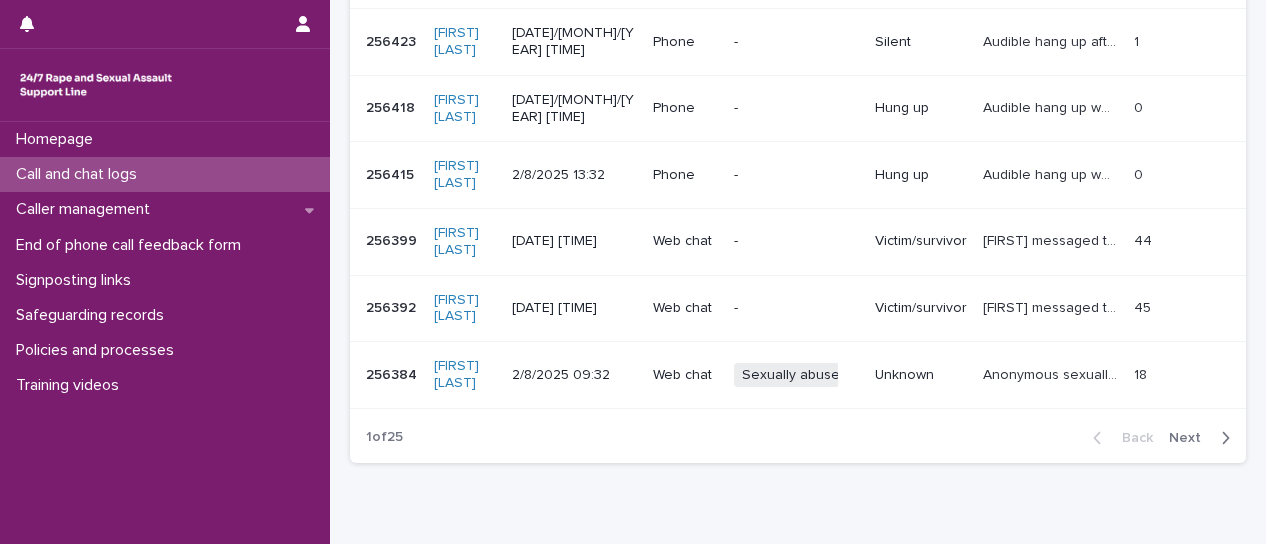 scroll, scrollTop: 0, scrollLeft: 0, axis: both 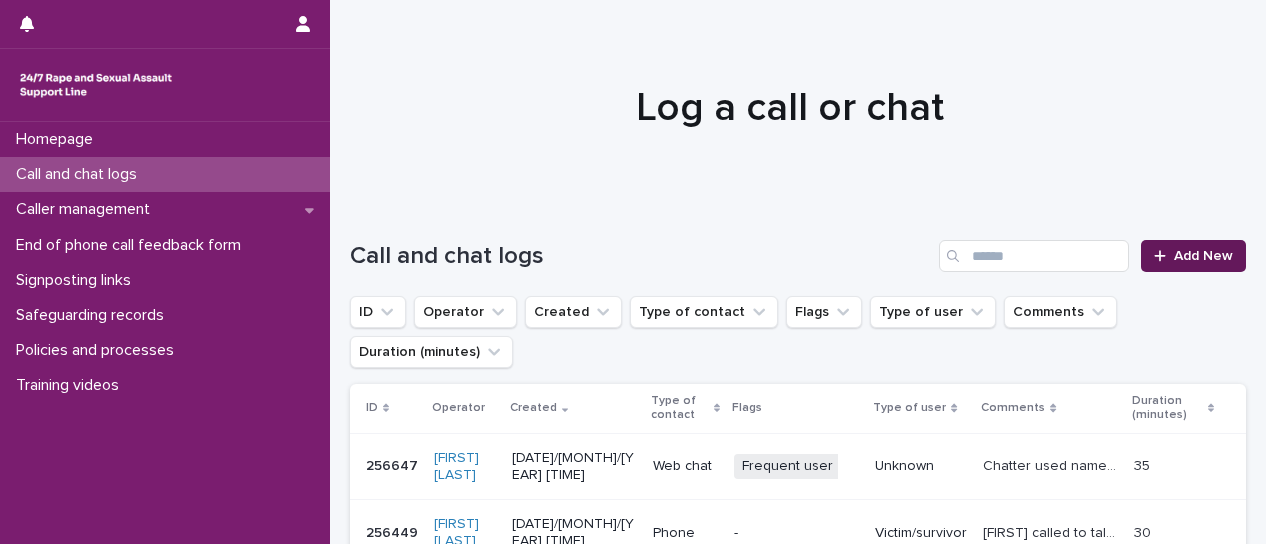 click on "Add New" at bounding box center (1203, 256) 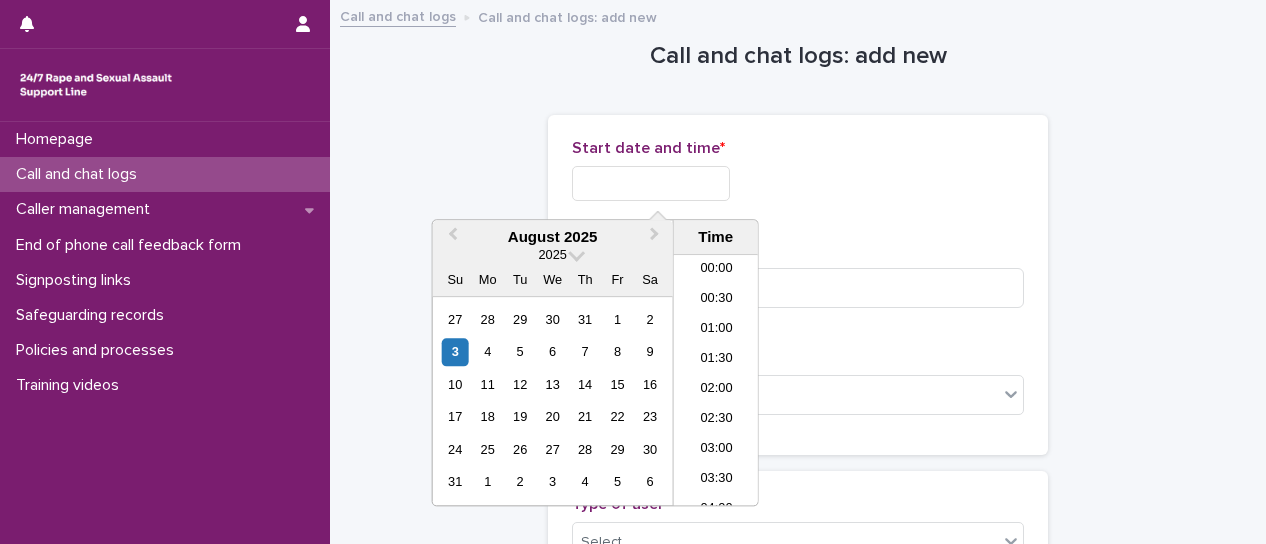 click at bounding box center [651, 183] 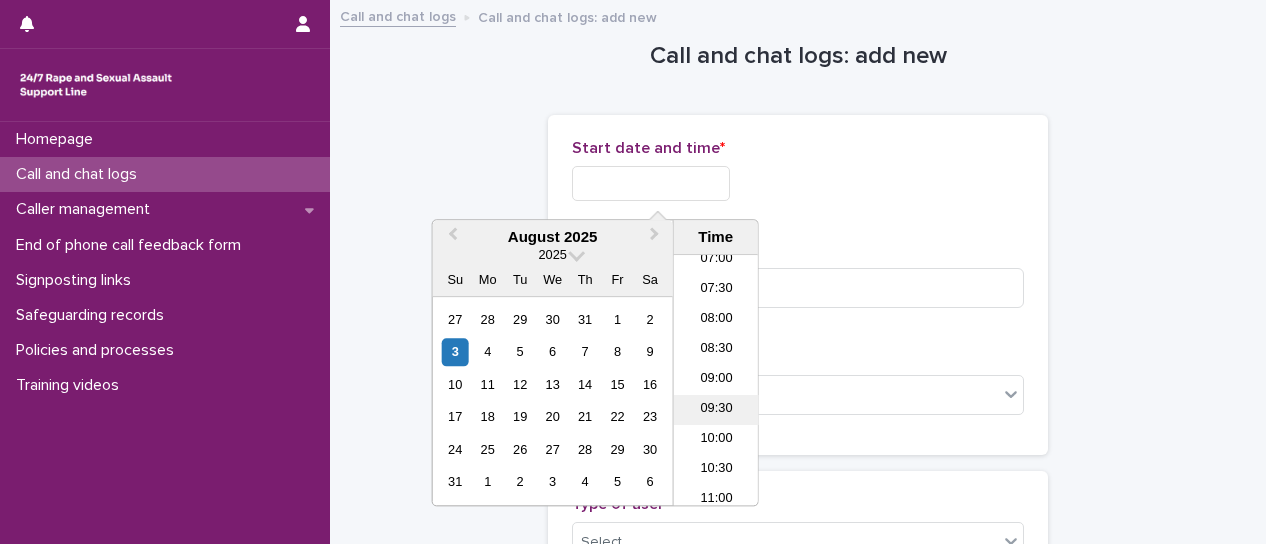 click on "09:30" at bounding box center (716, 410) 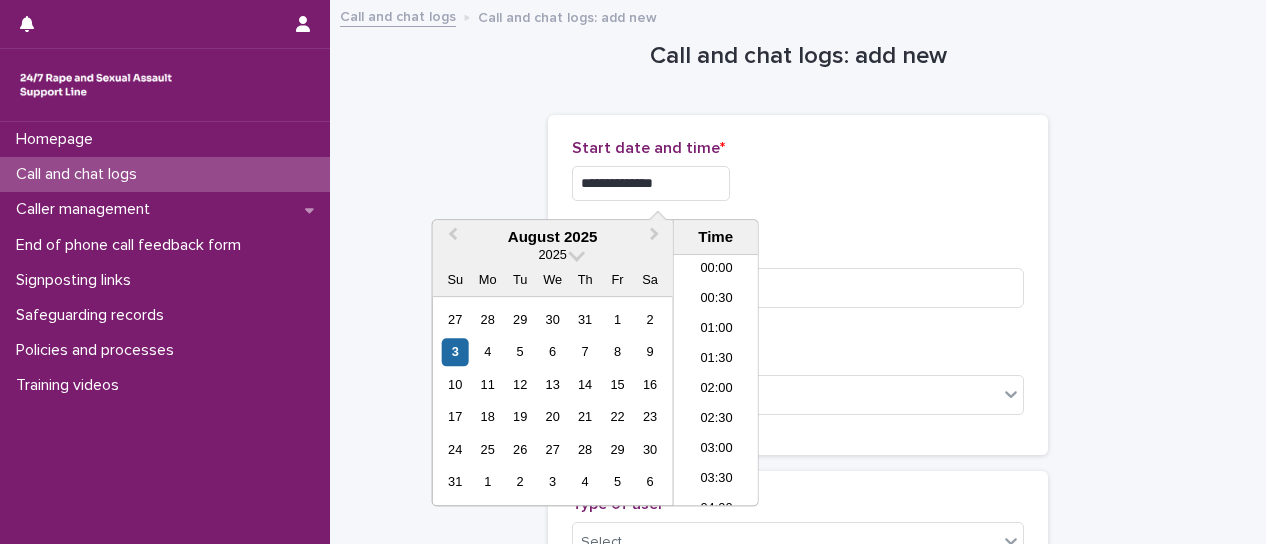 click on "**********" at bounding box center [651, 183] 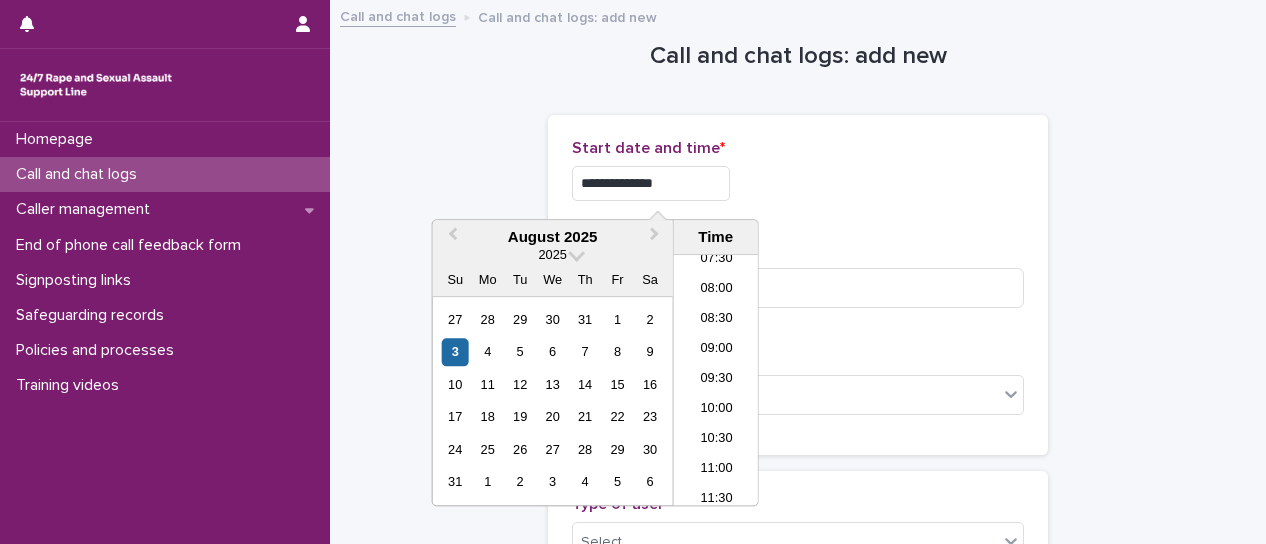 type on "**********" 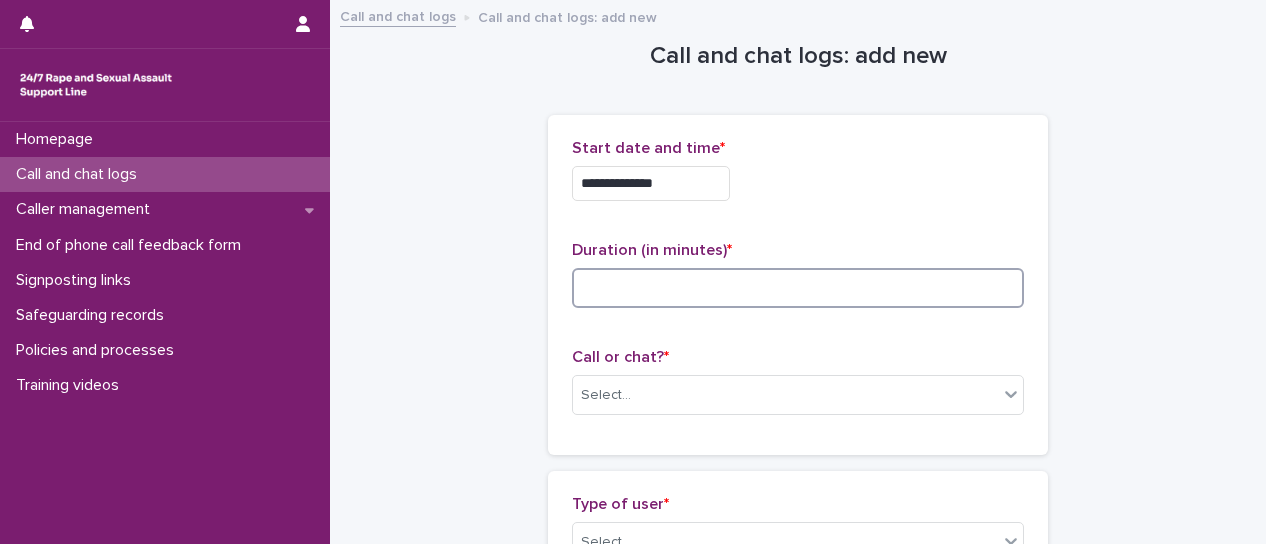 click at bounding box center (798, 288) 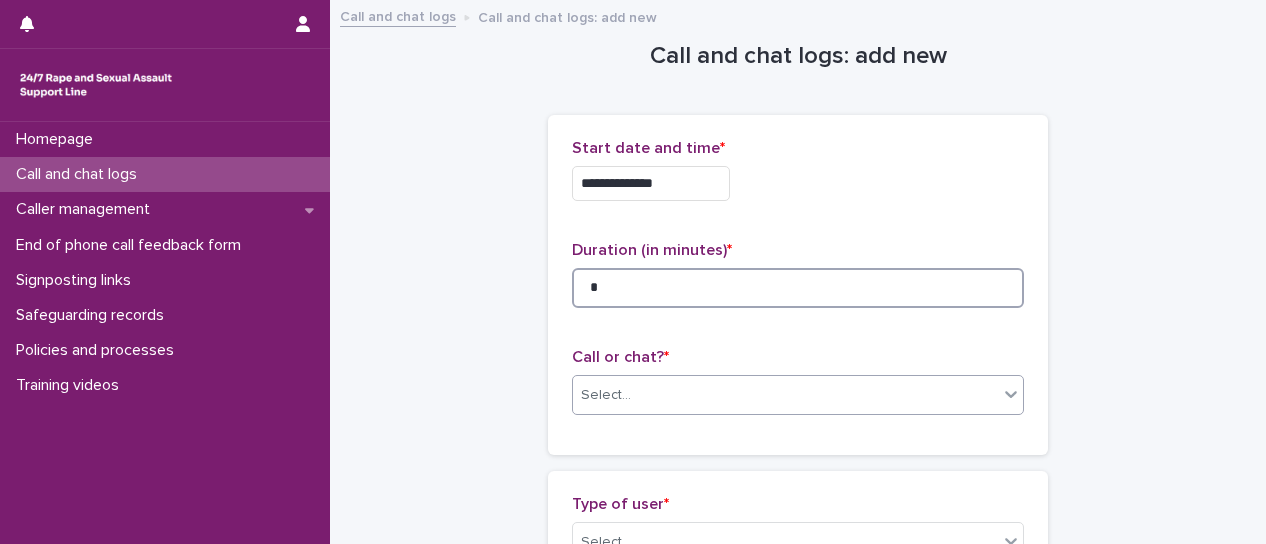 type on "*" 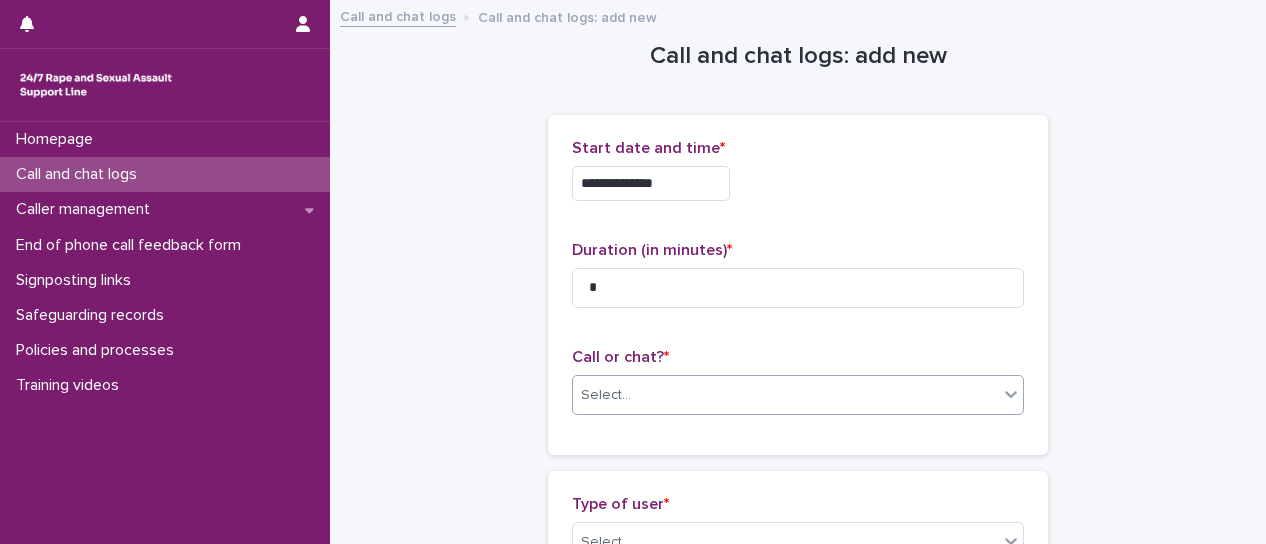 click 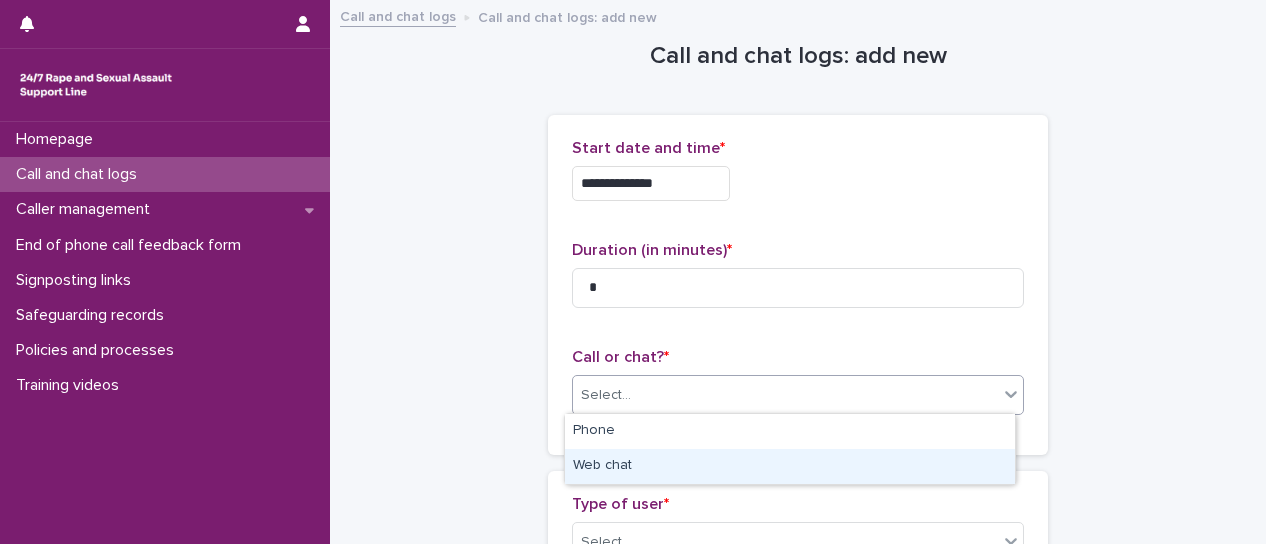 click on "Web chat" at bounding box center [790, 466] 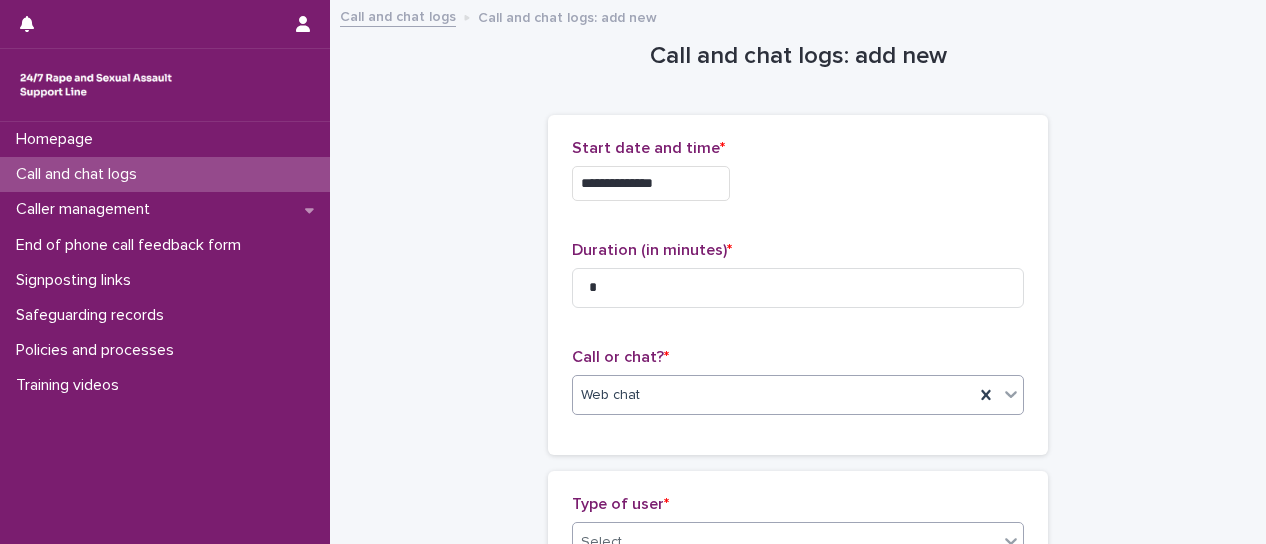 click 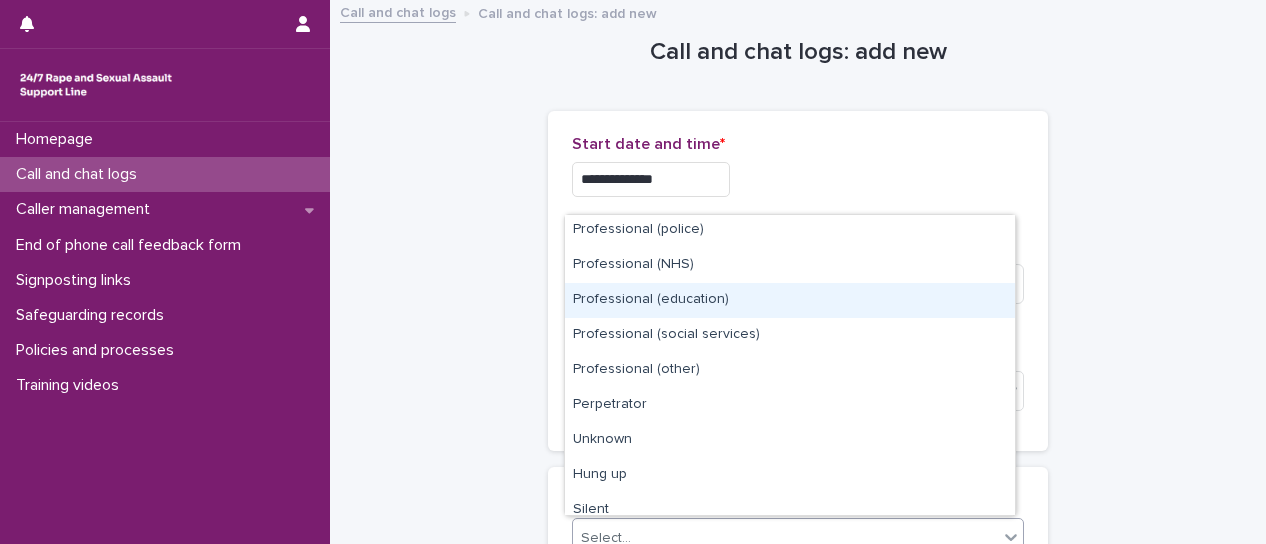 scroll, scrollTop: 225, scrollLeft: 0, axis: vertical 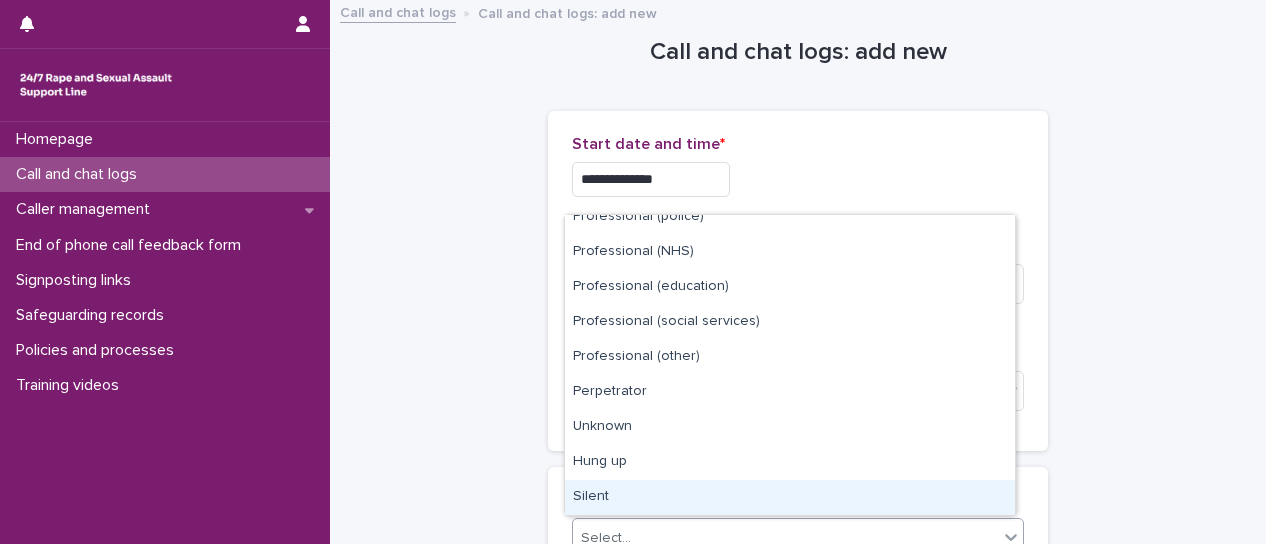 click on "Silent" at bounding box center (790, 497) 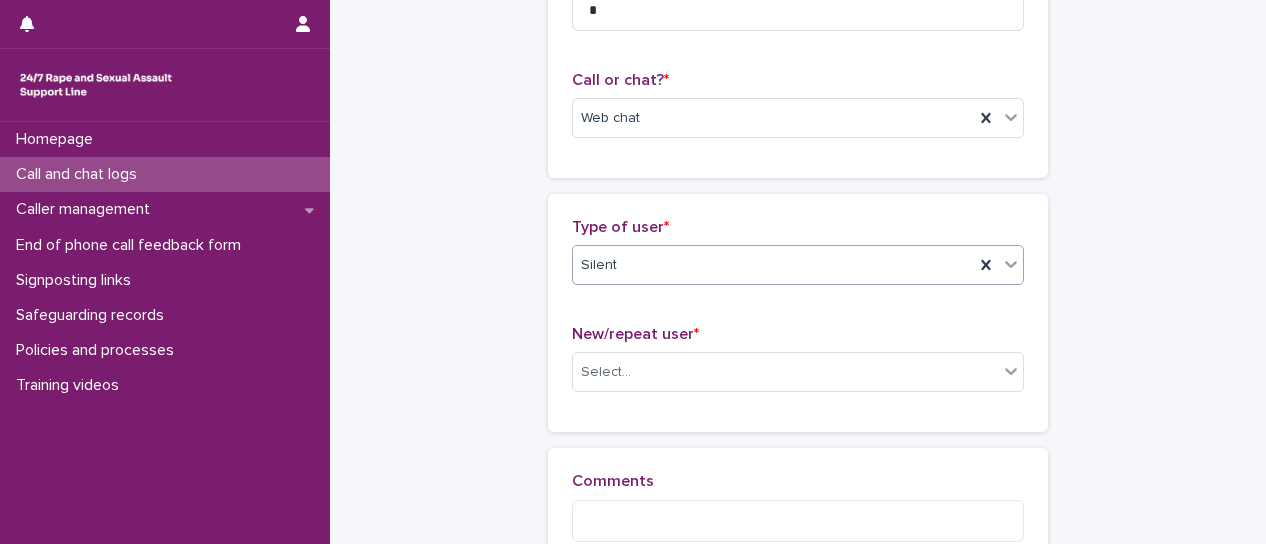 scroll, scrollTop: 391, scrollLeft: 0, axis: vertical 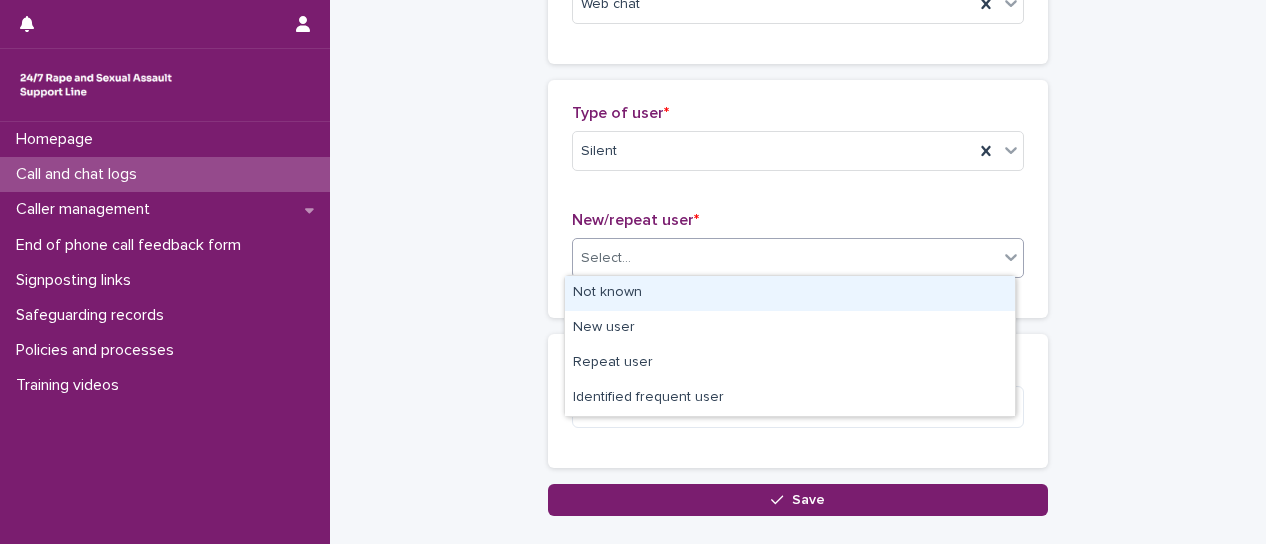 drag, startPoint x: 998, startPoint y: 261, endPoint x: 977, endPoint y: 293, distance: 38.27532 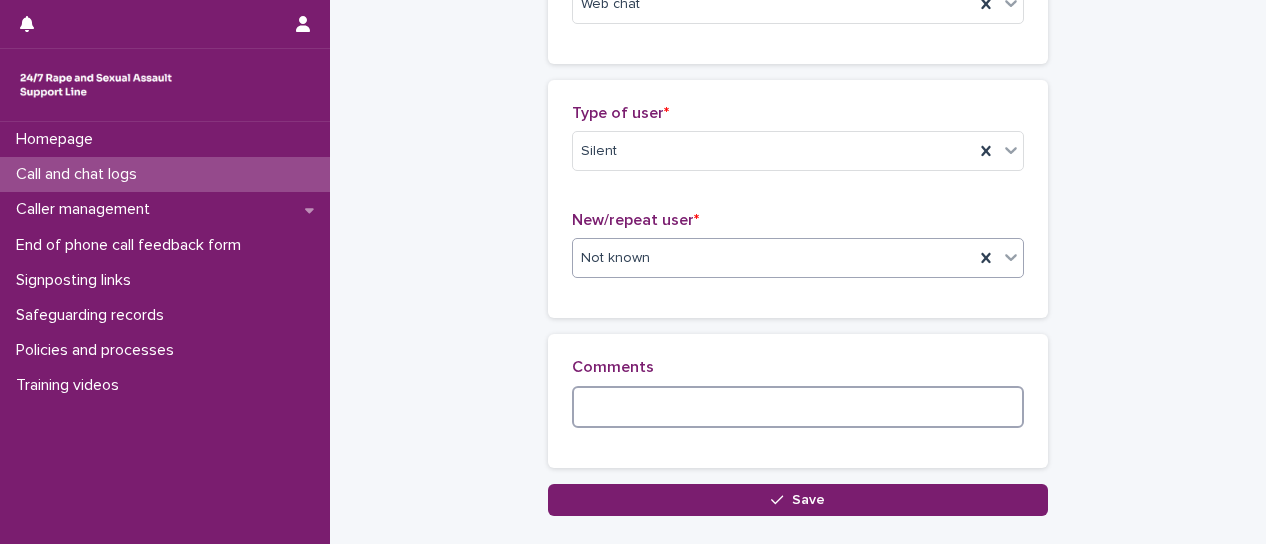 click at bounding box center [798, 407] 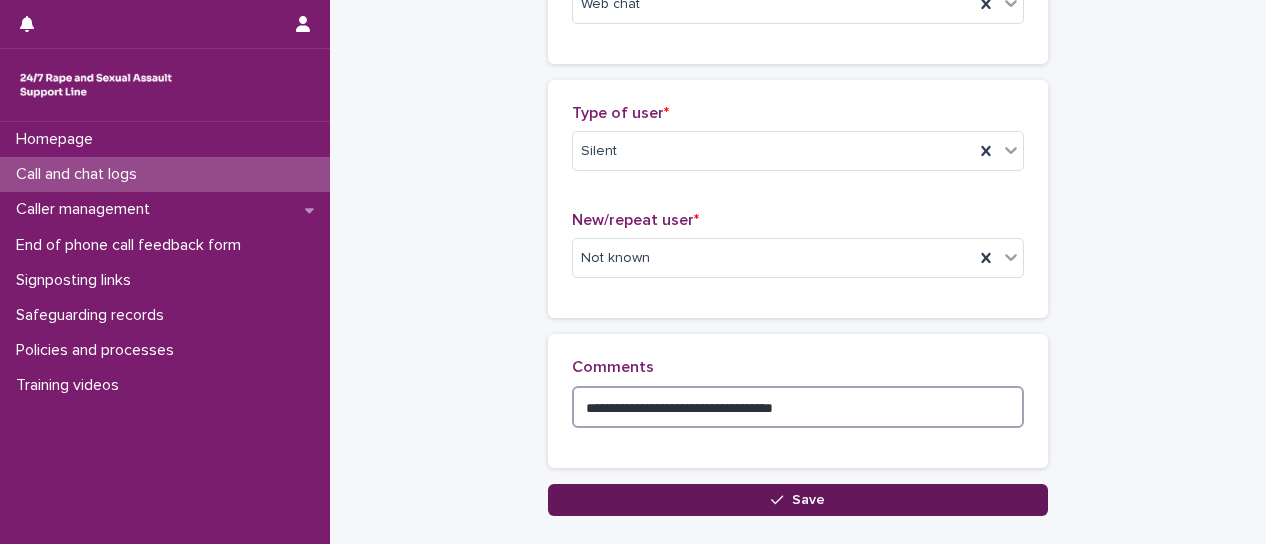 type on "**********" 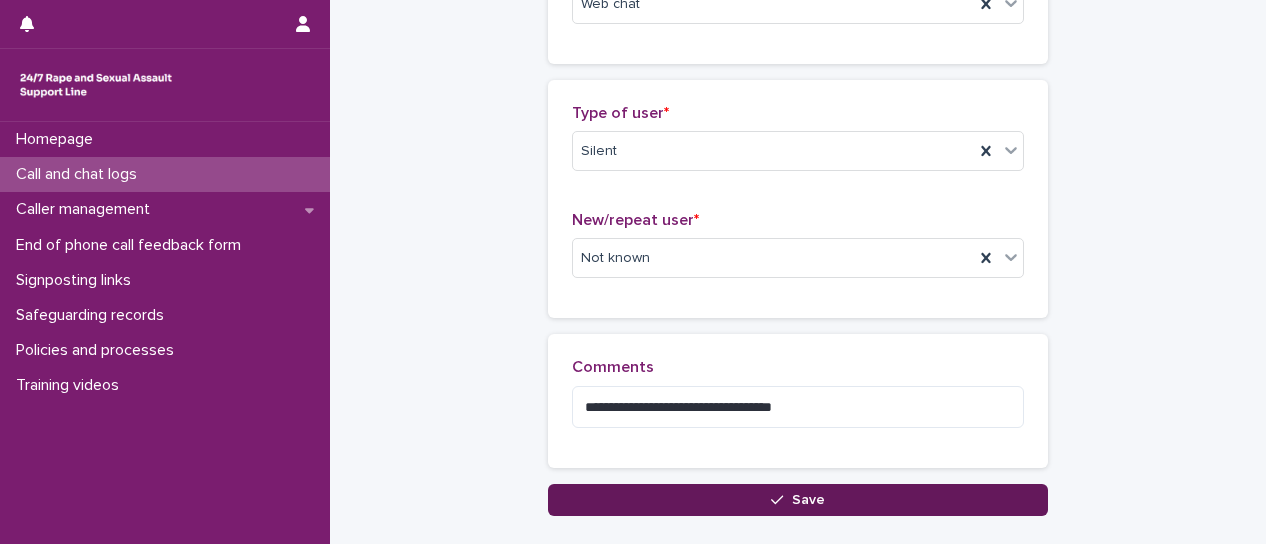 click 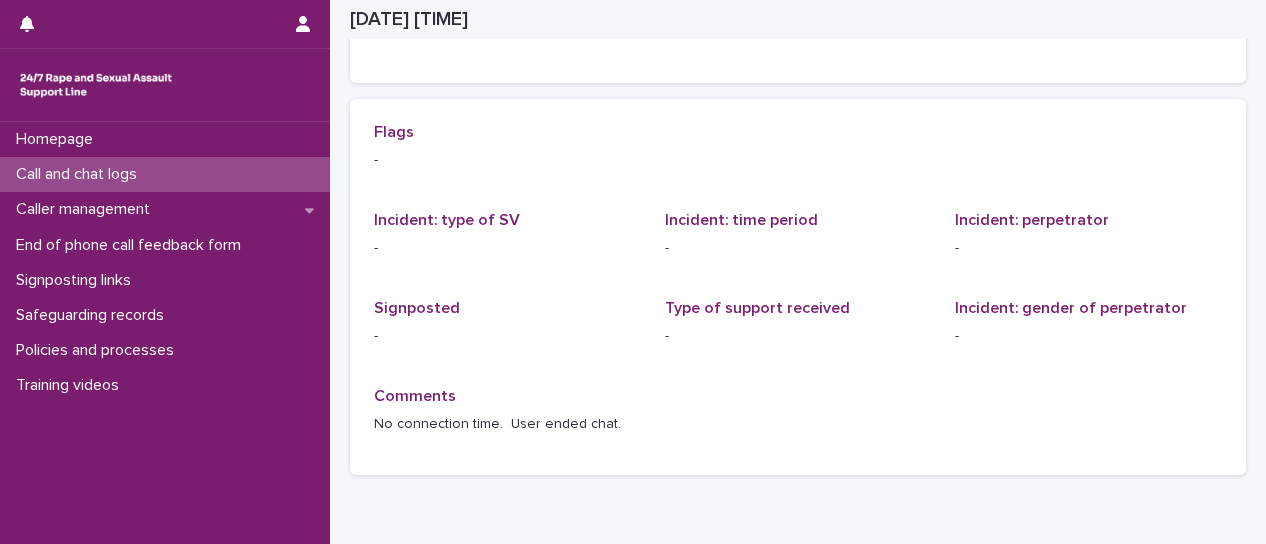scroll, scrollTop: 0, scrollLeft: 0, axis: both 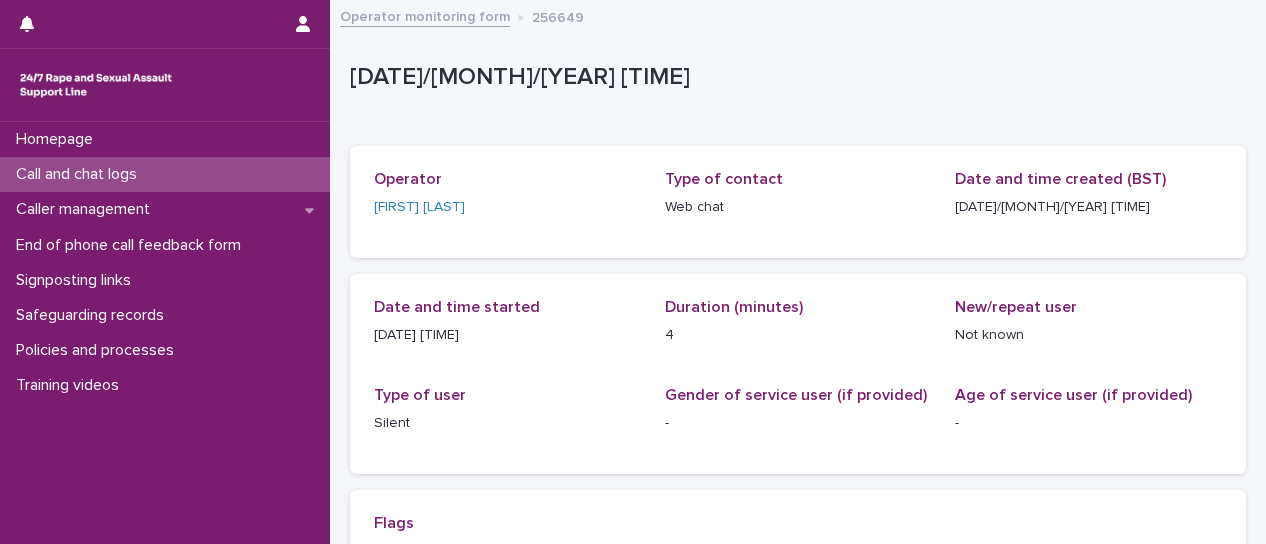 click on "Call and chat logs" at bounding box center (165, 174) 